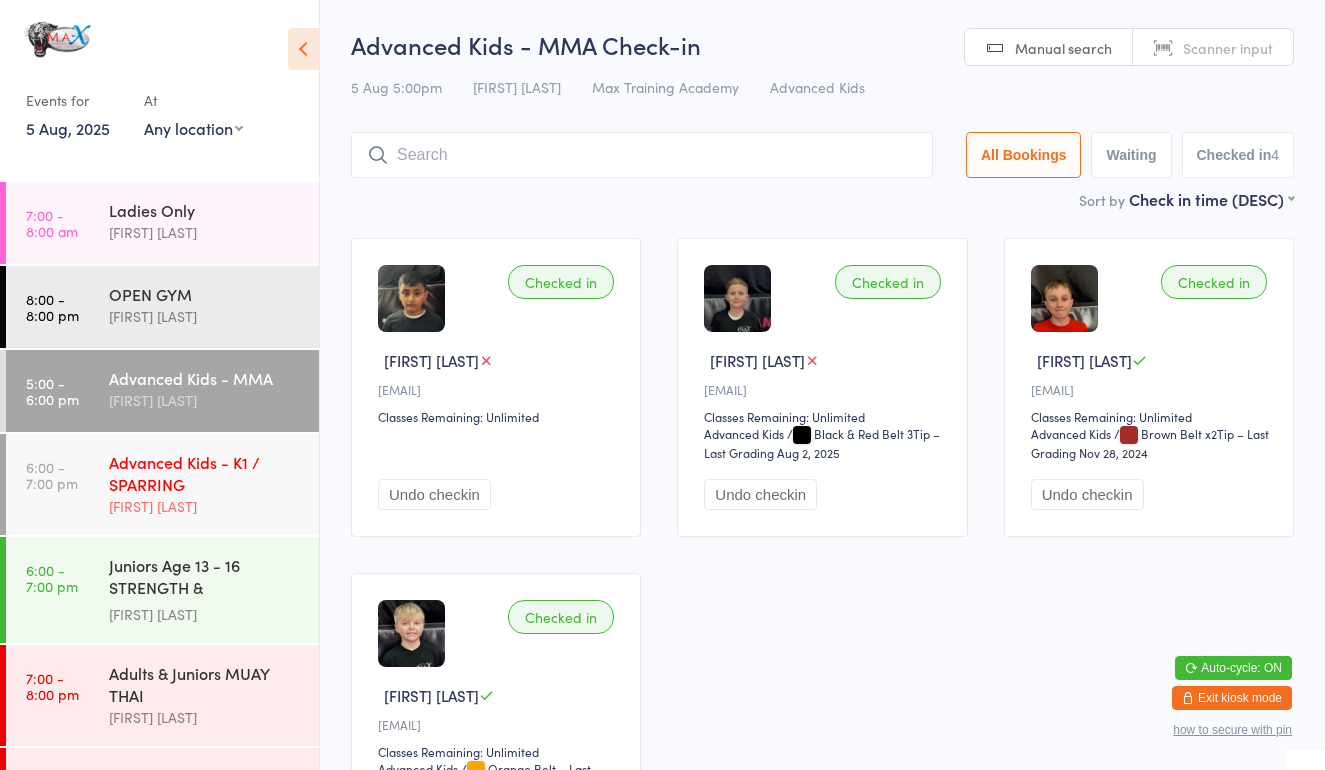 scroll, scrollTop: 0, scrollLeft: 0, axis: both 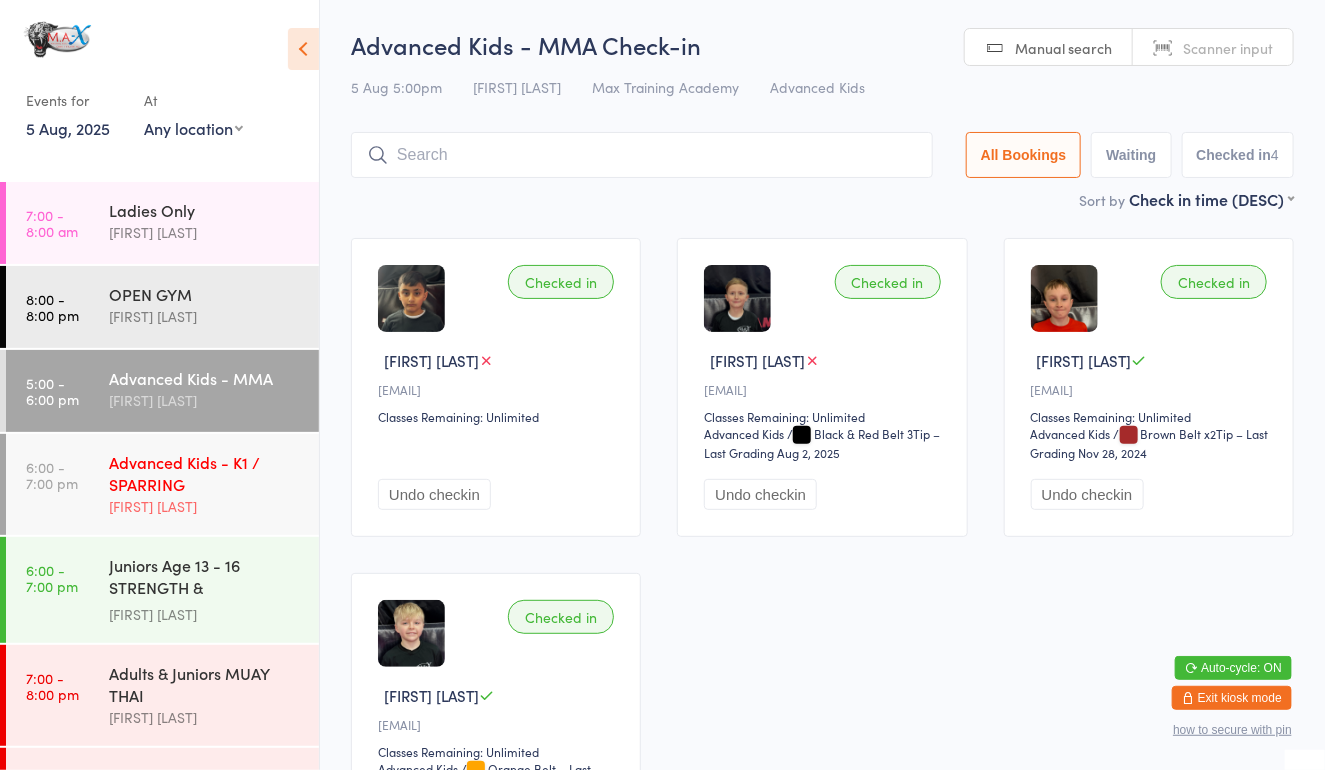 click on "Advanced Kids - K1 / SPARRING" at bounding box center [205, 473] 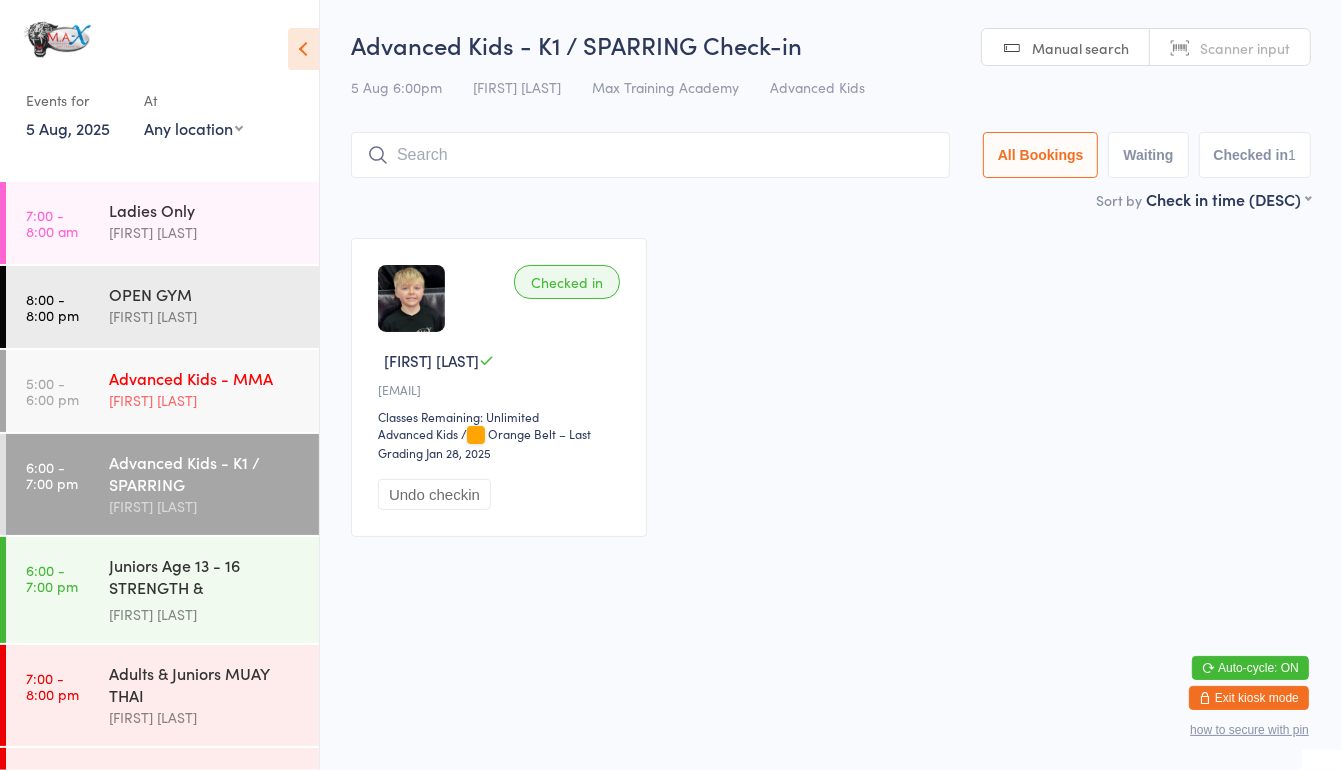 click on "[FIRST] [LAST]" at bounding box center [205, 400] 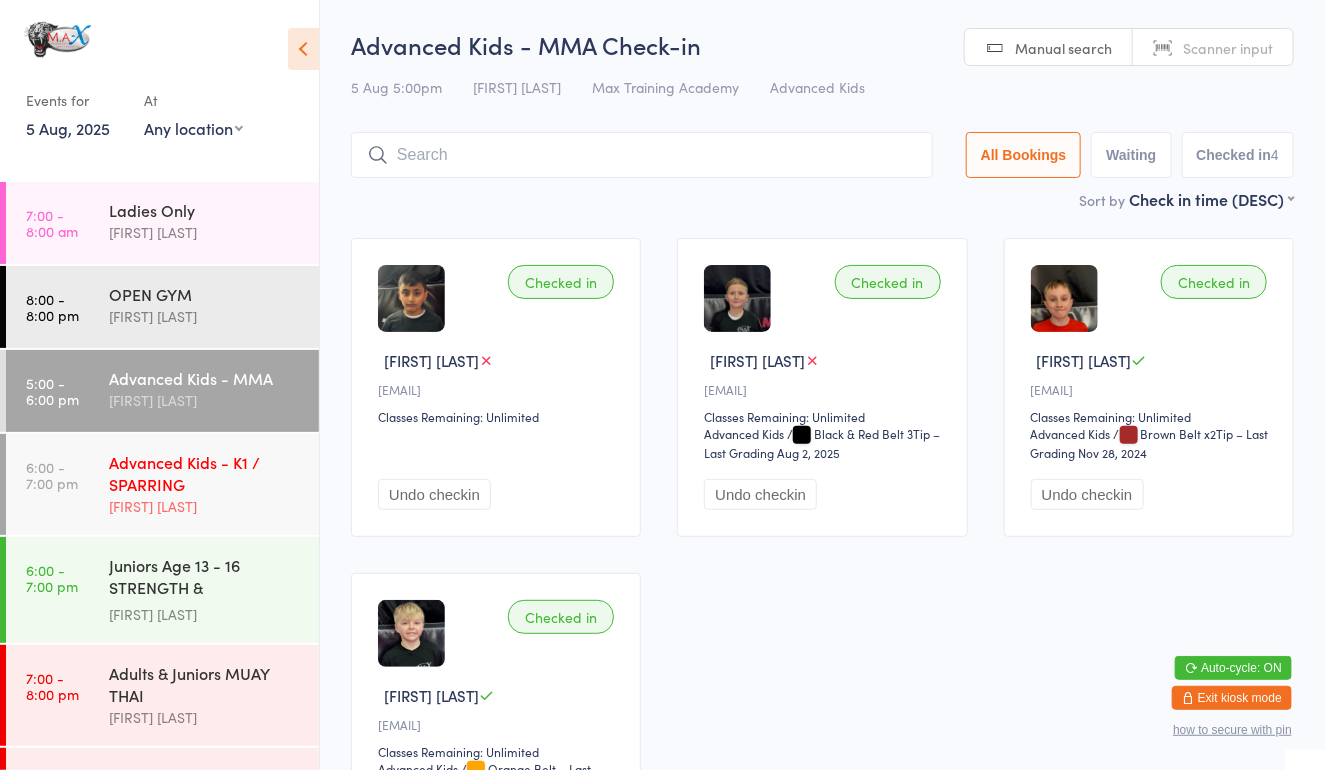 click on "Advanced Kids - K1 / SPARRING" at bounding box center (205, 473) 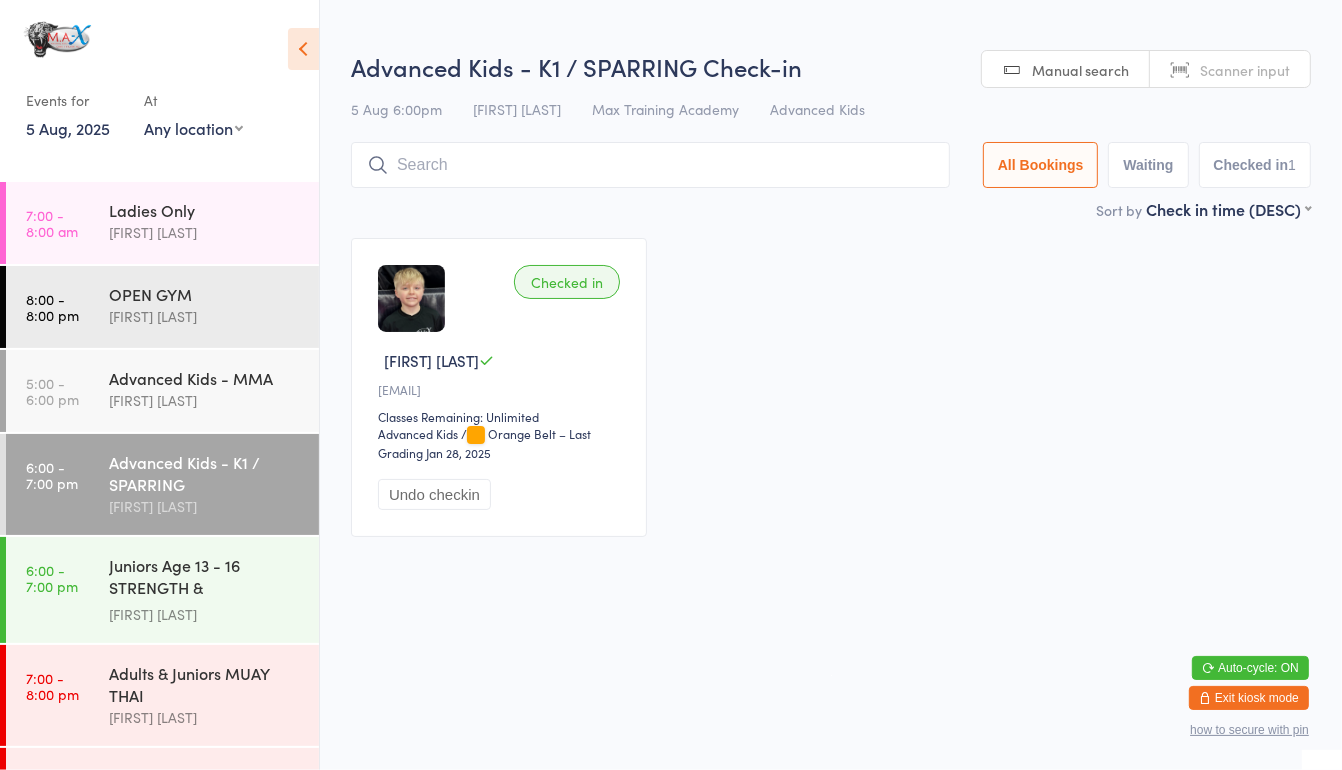 click at bounding box center (650, 165) 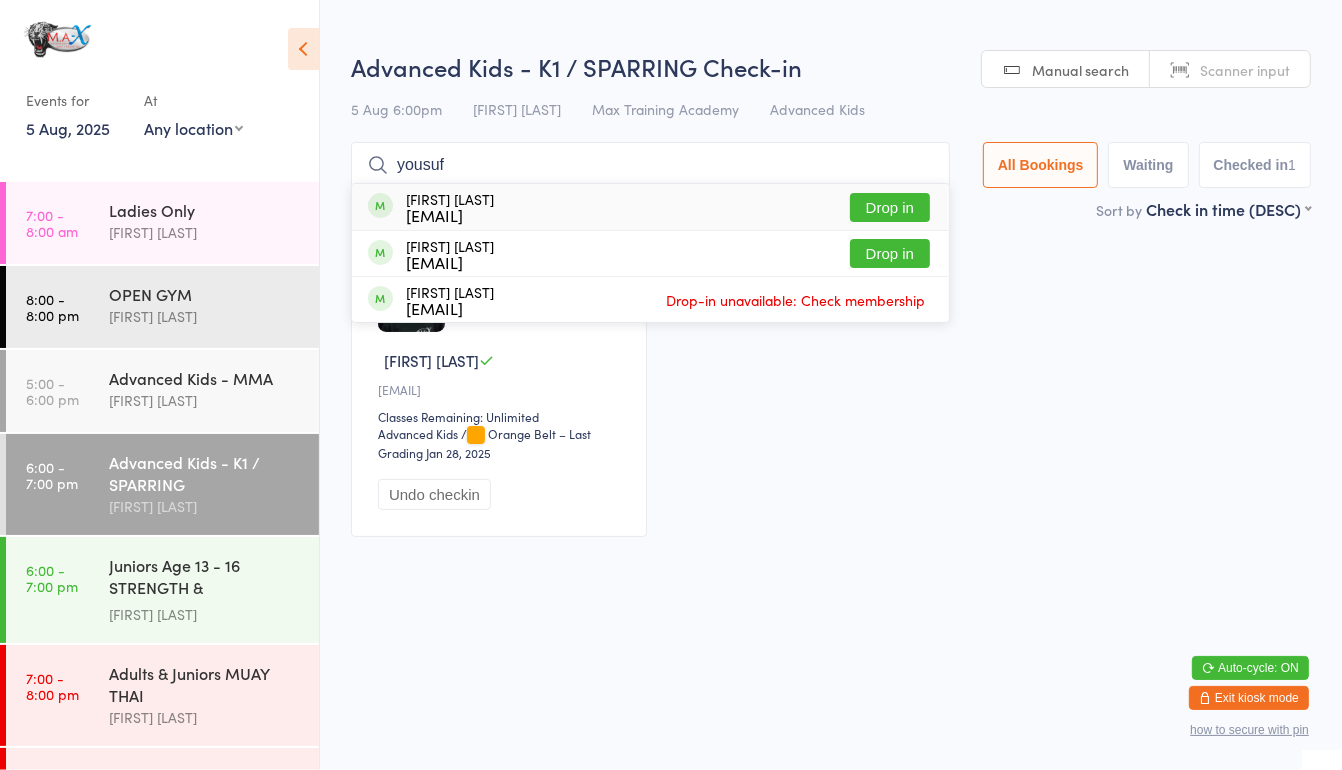 type on "yousuf" 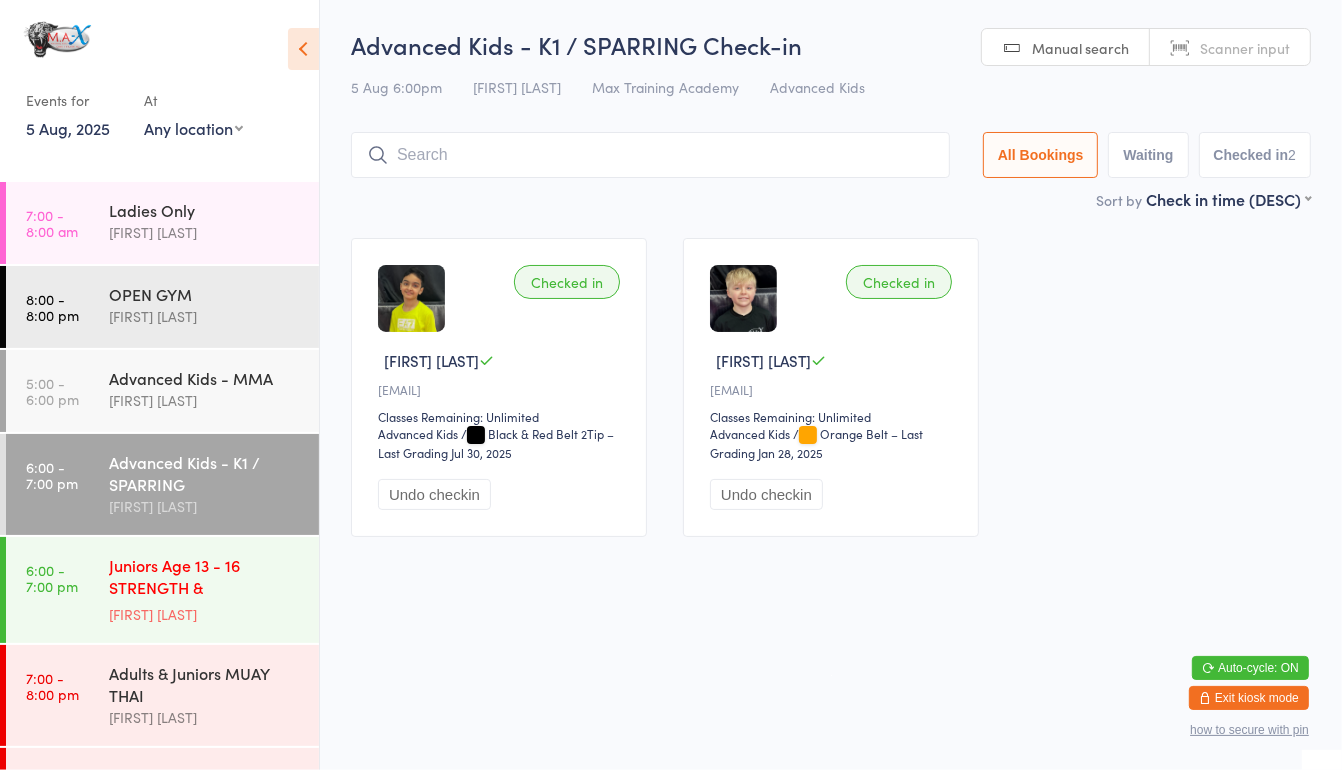 click on "Juniors Age 13 - 16 STRENGTH & CONDITIONING" at bounding box center (205, 578) 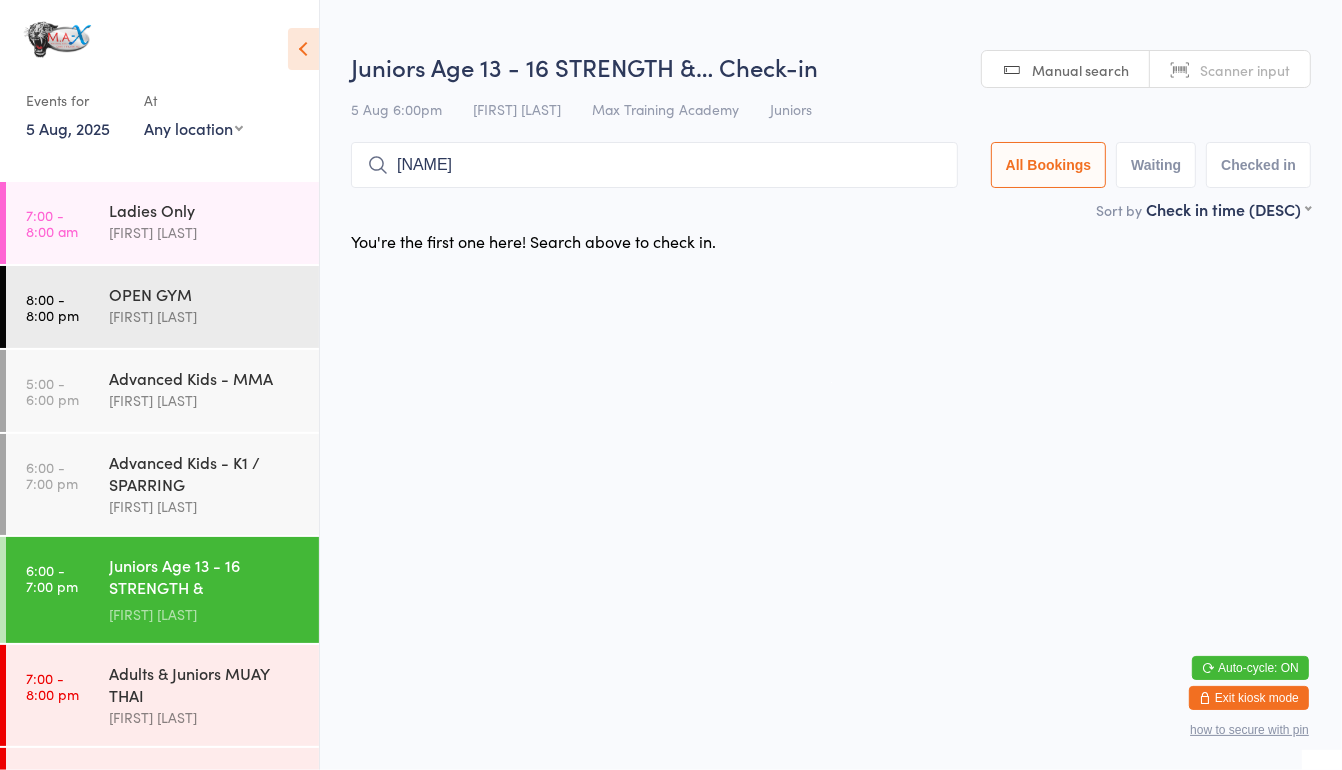 type on "[NAME]" 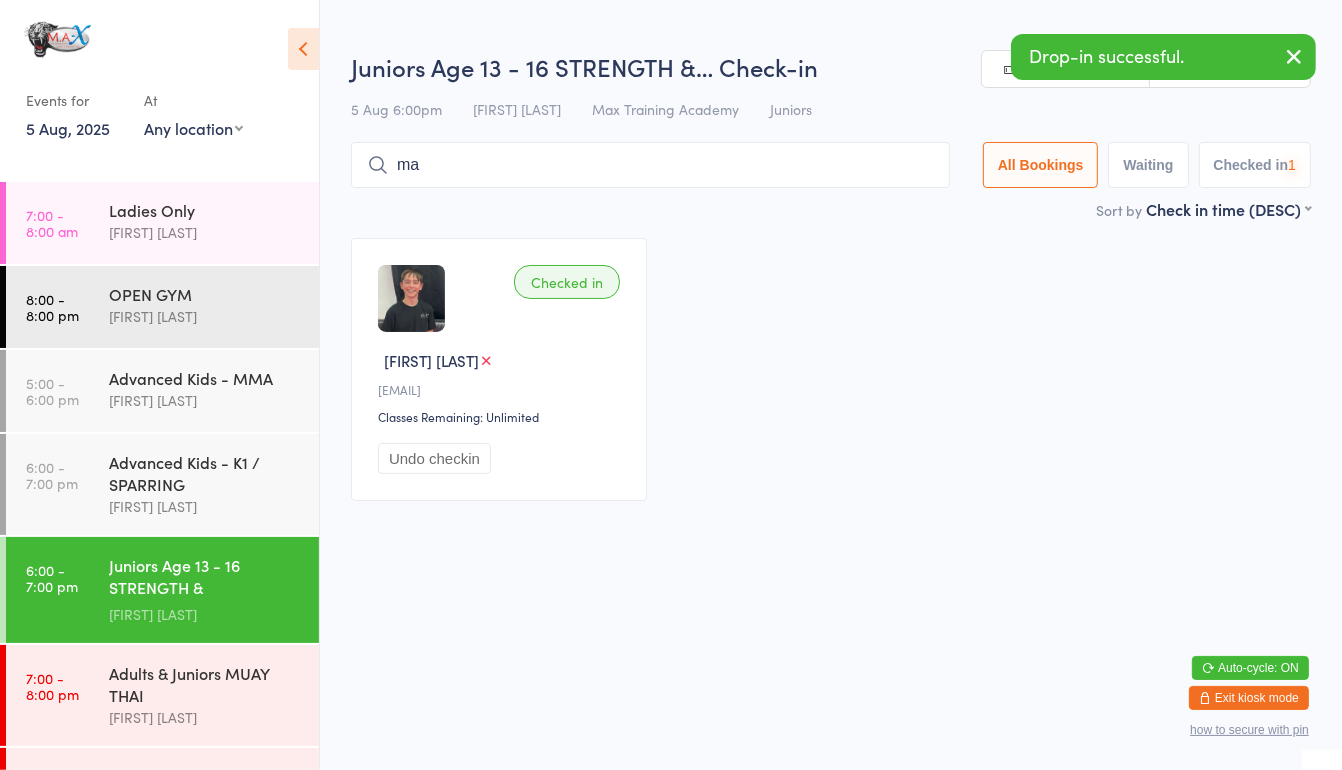 type on "max" 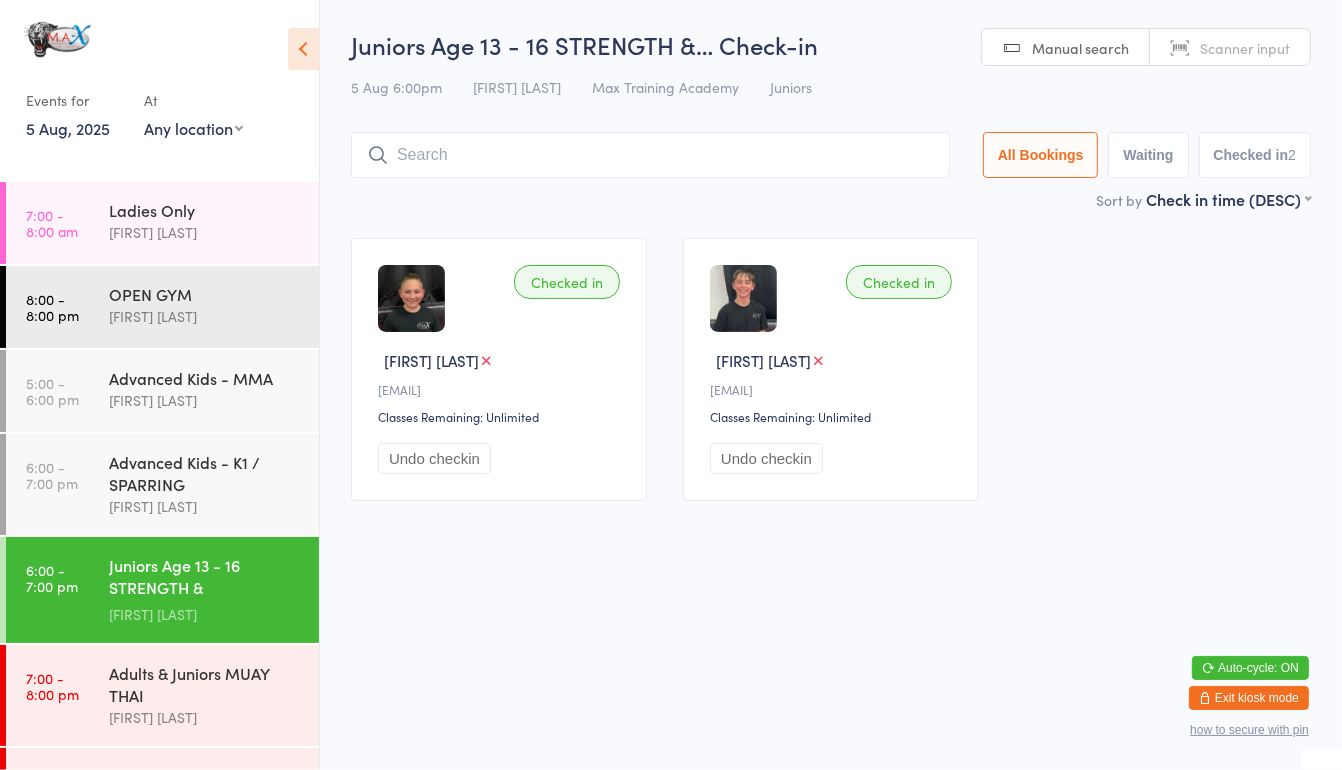 click at bounding box center [650, 155] 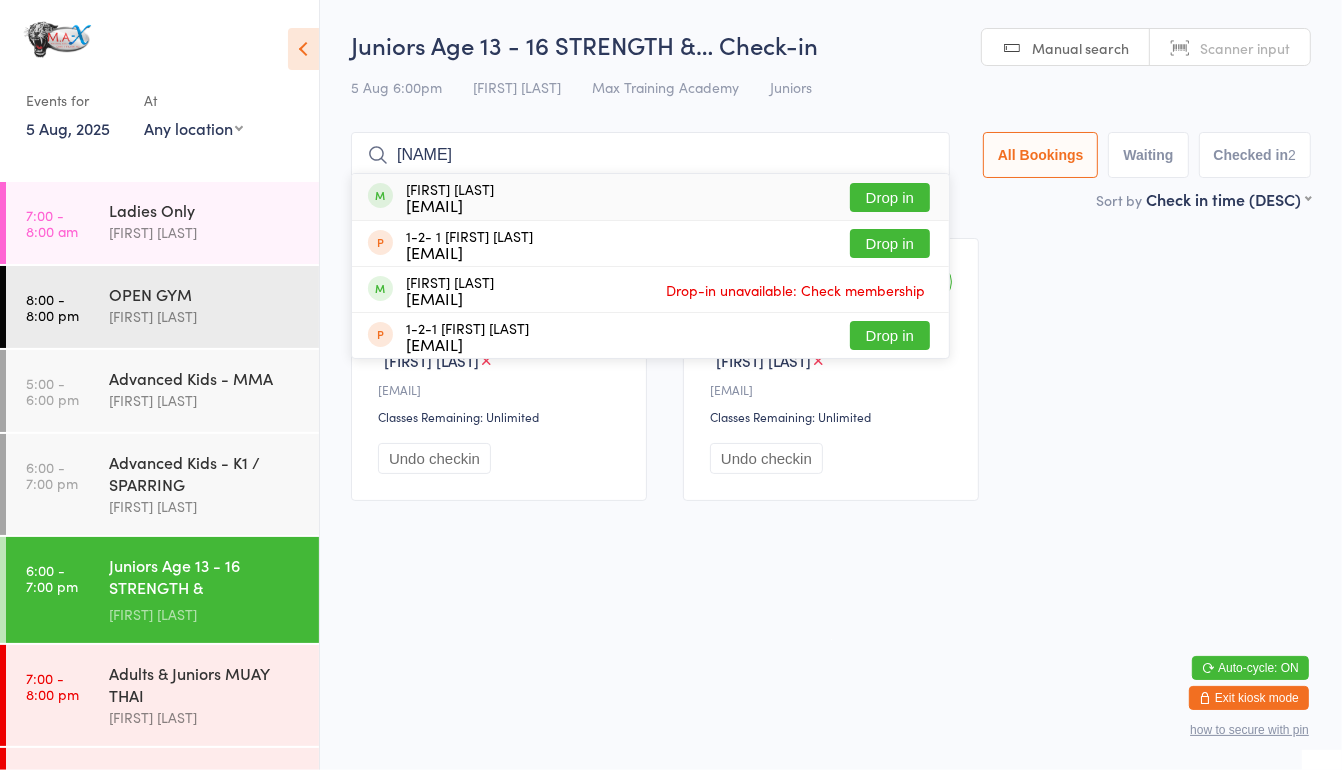 type on "[NAME]" 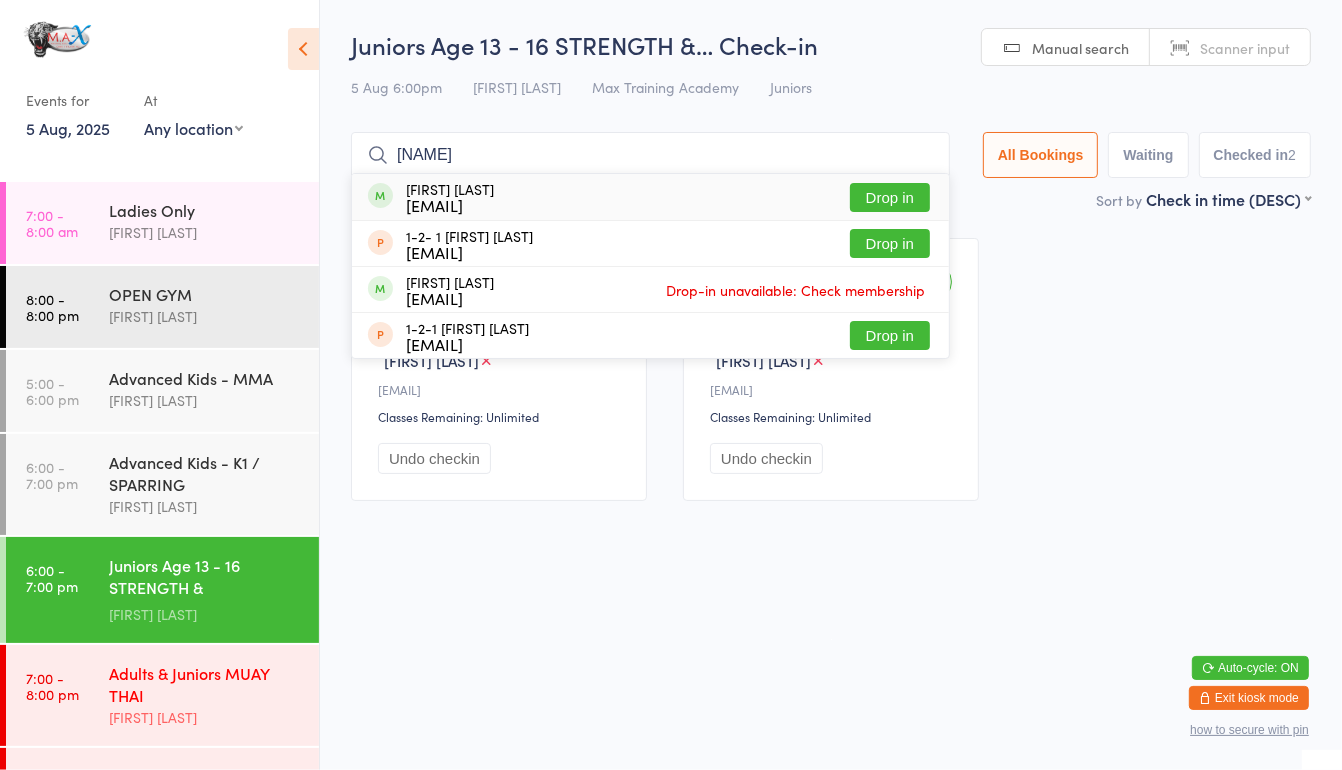 drag, startPoint x: 872, startPoint y: 197, endPoint x: 134, endPoint y: 700, distance: 893.1142 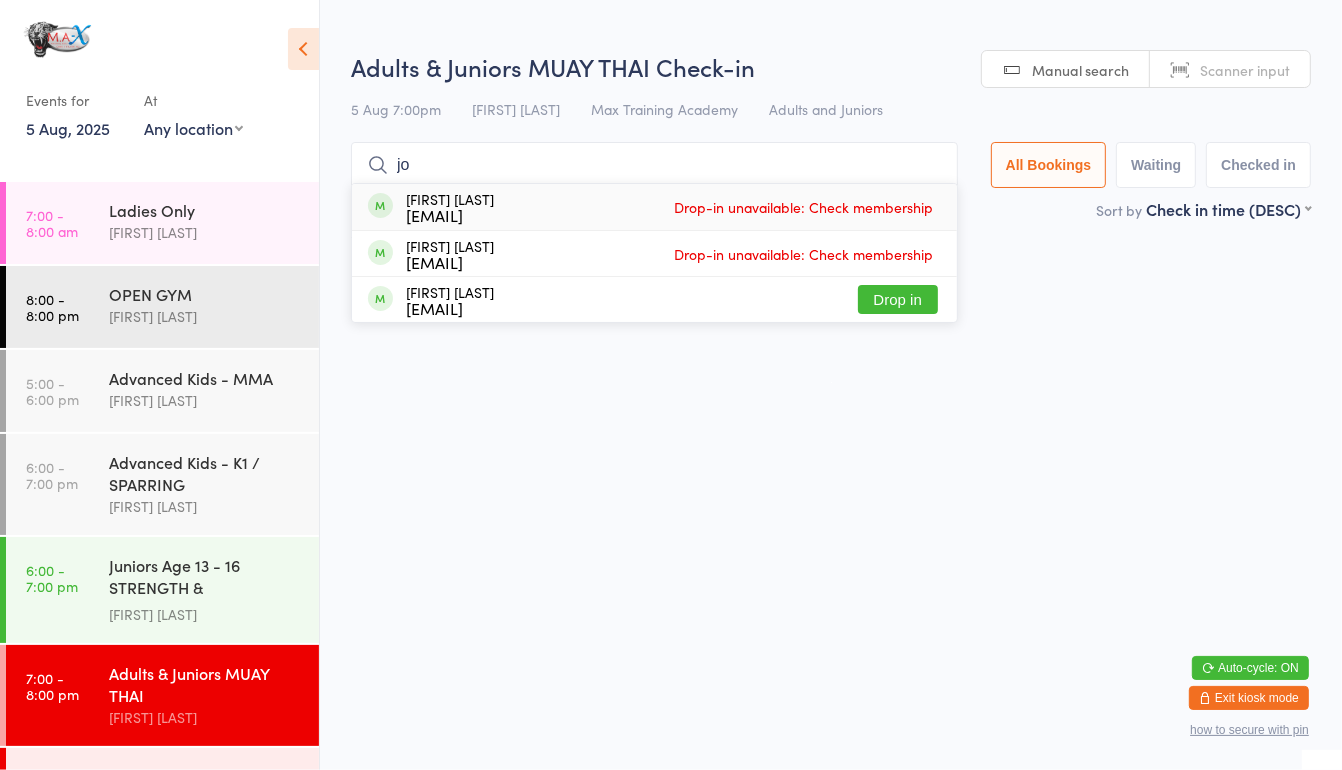 type on "j" 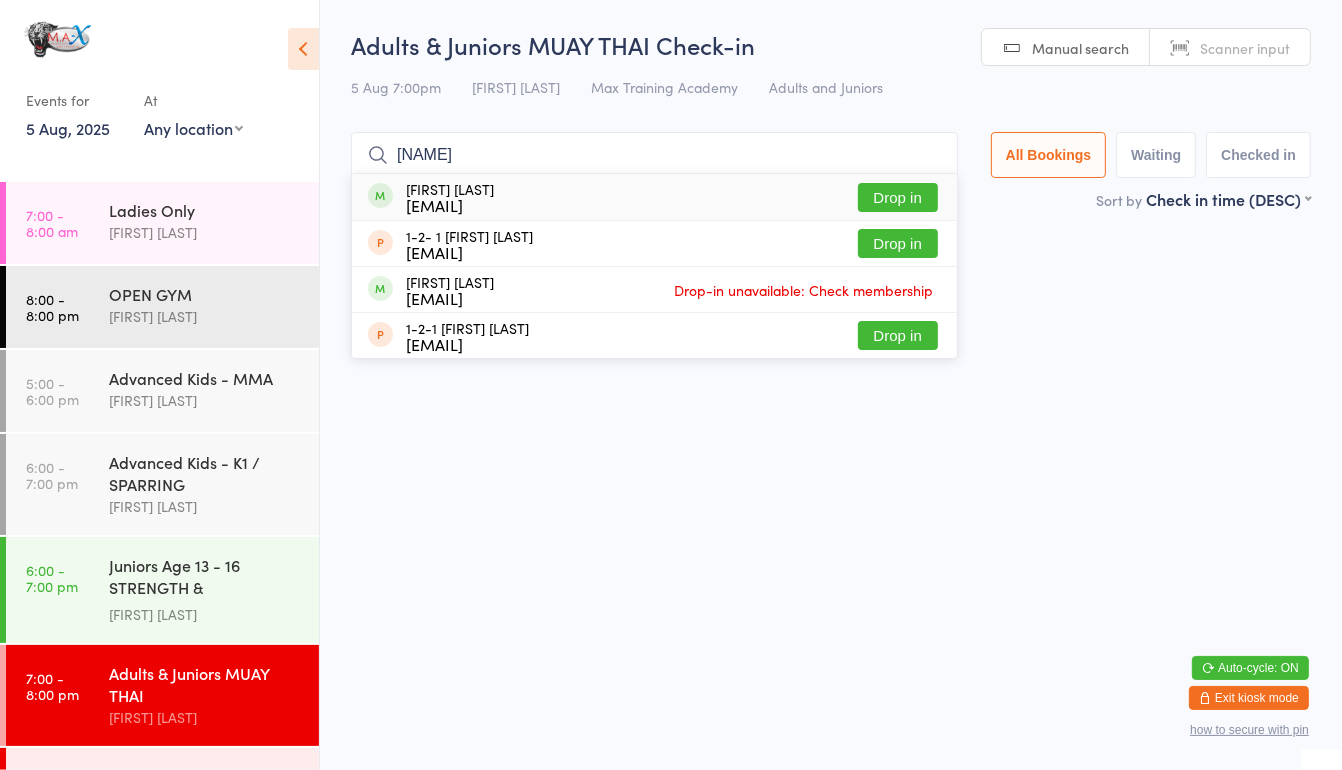 type on "[NAME]" 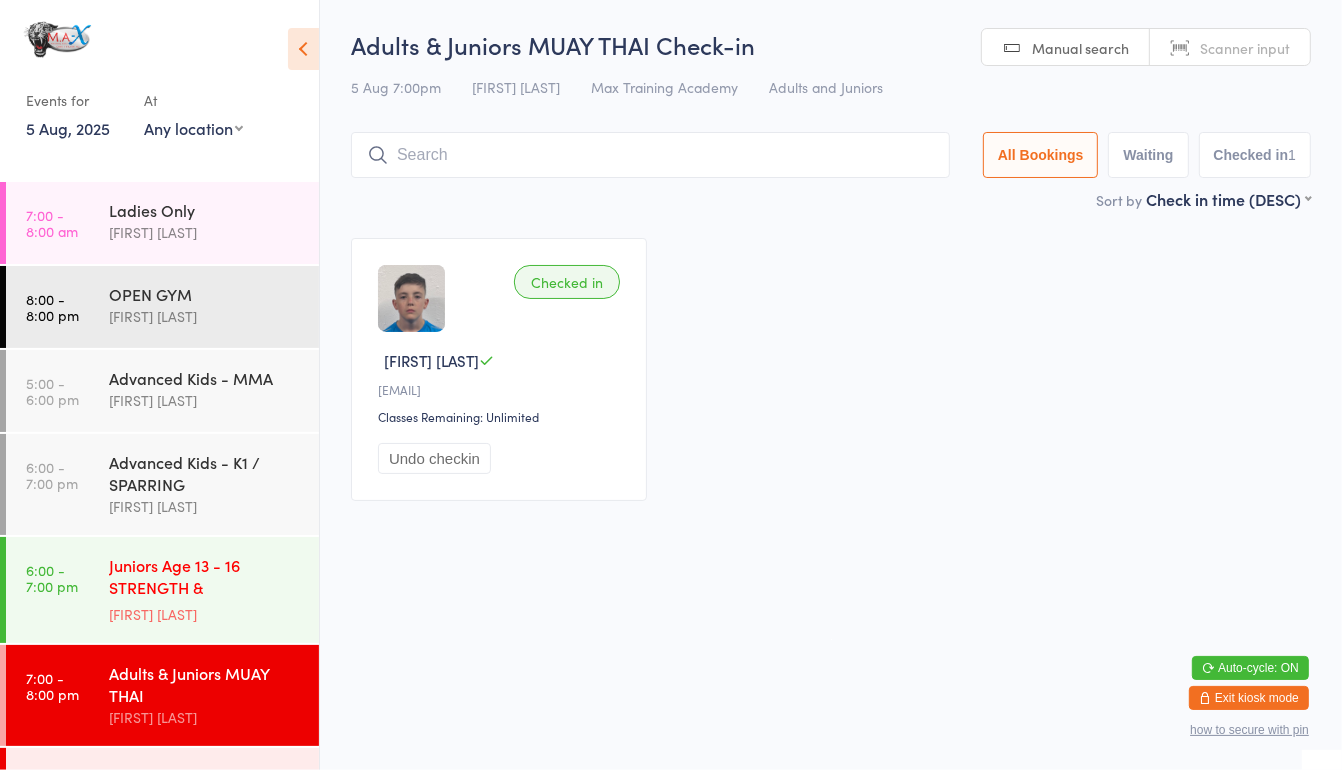 click on "Juniors Age 13 - 16 STRENGTH & CONDITIONING" at bounding box center [205, 578] 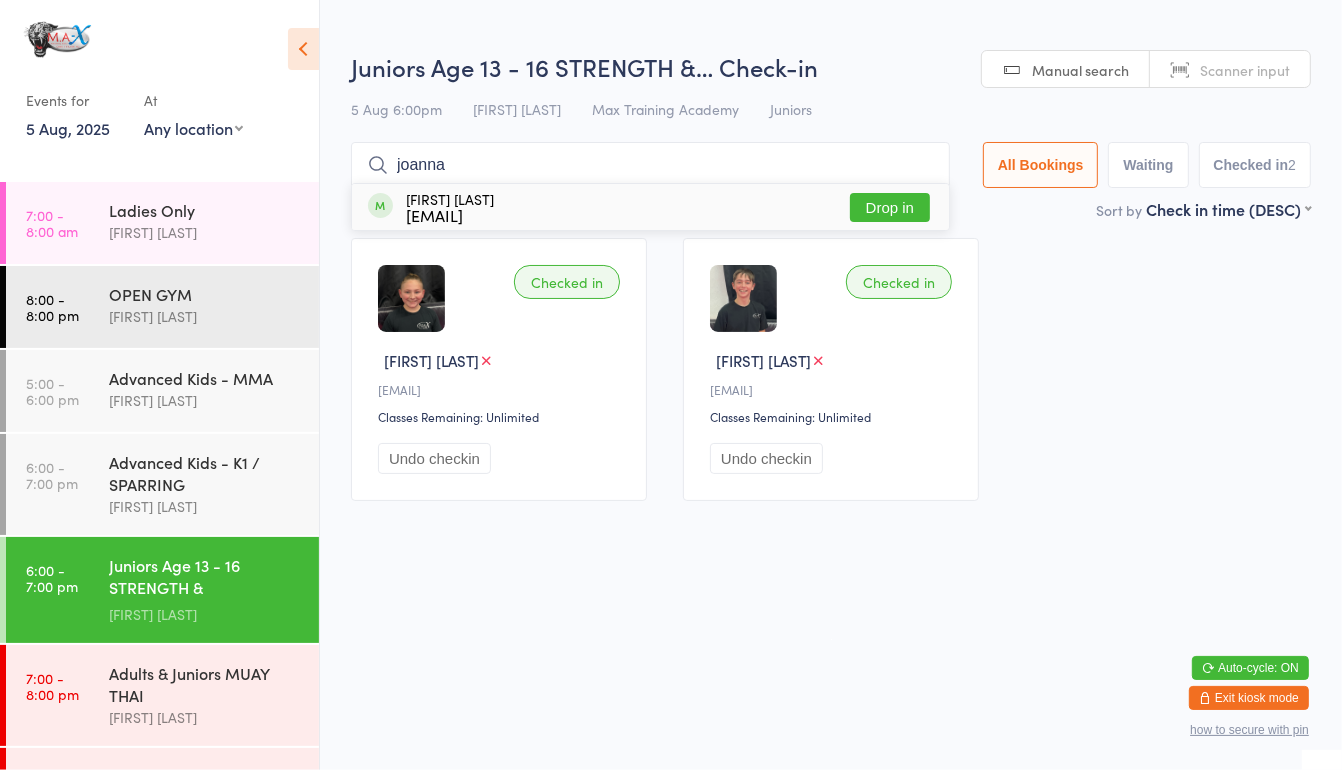 type on "joanna" 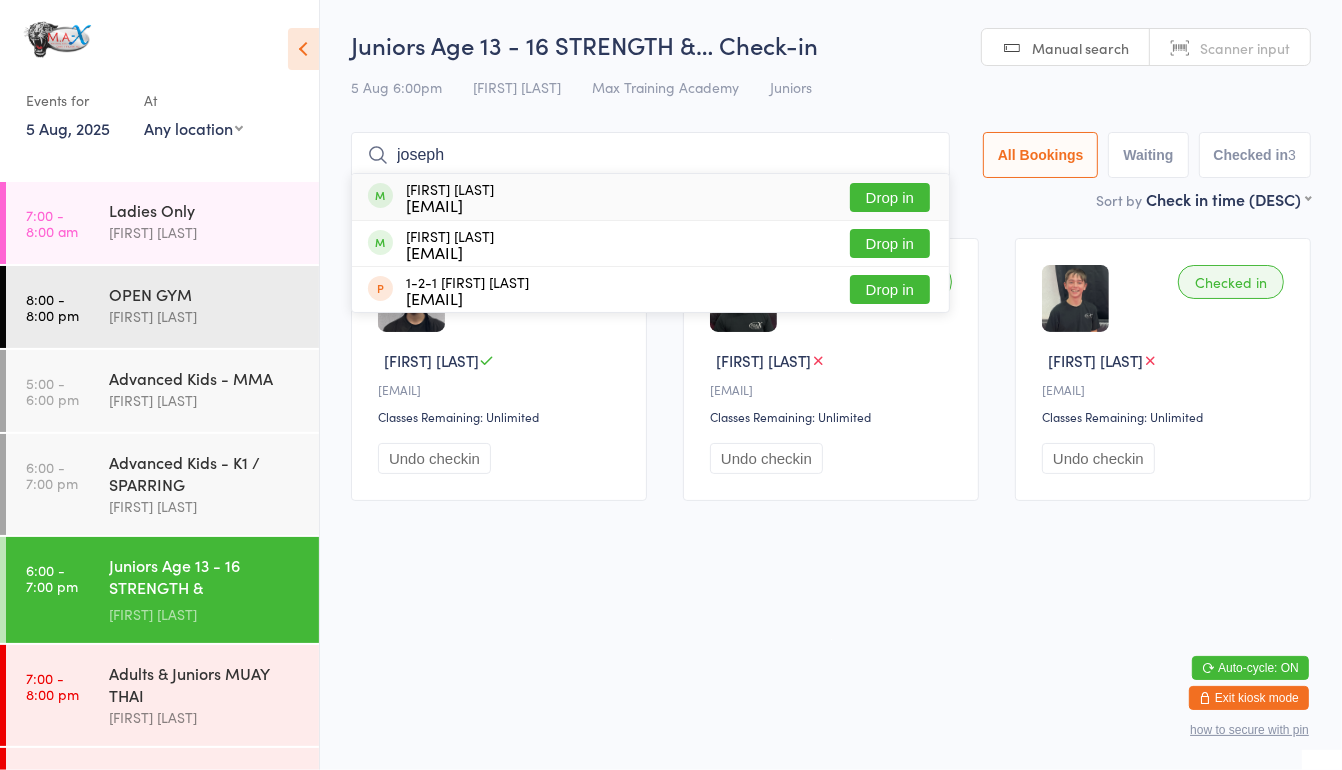 type on "joseph" 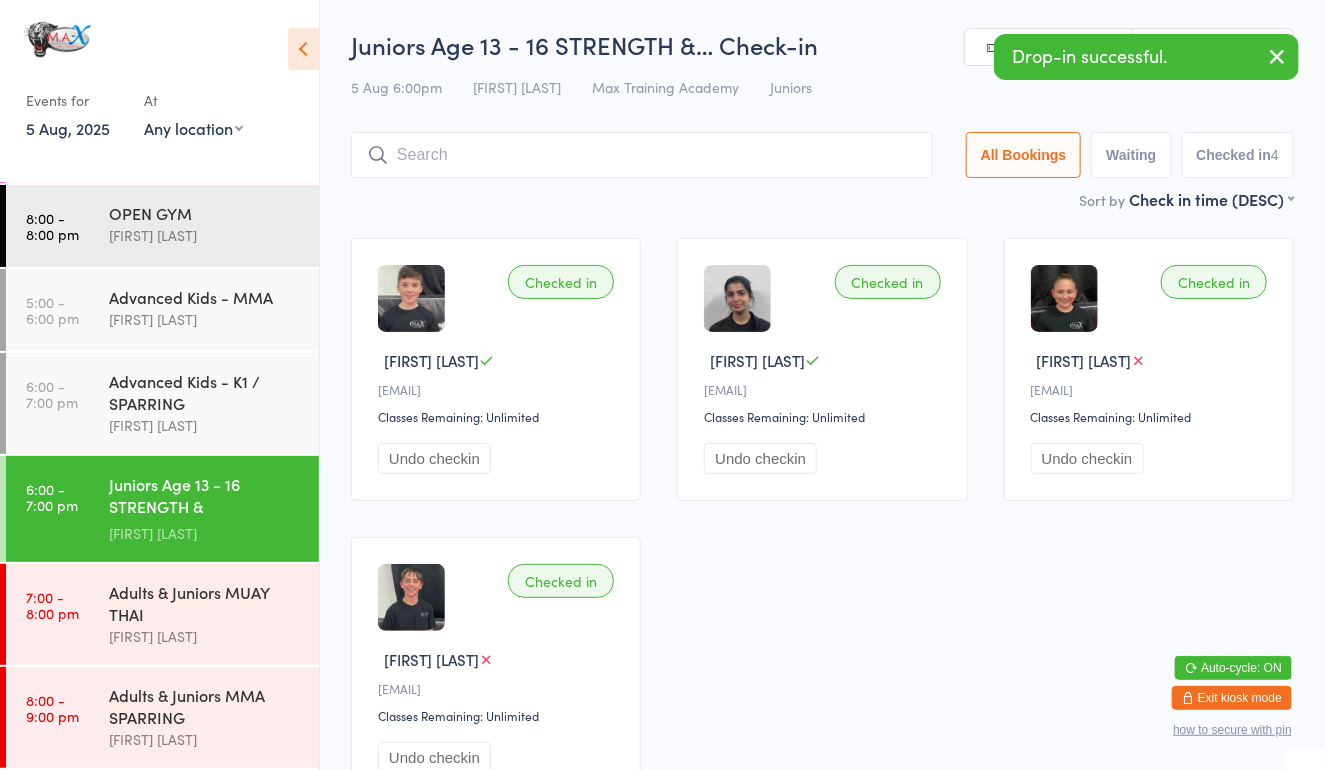 scroll, scrollTop: 82, scrollLeft: 0, axis: vertical 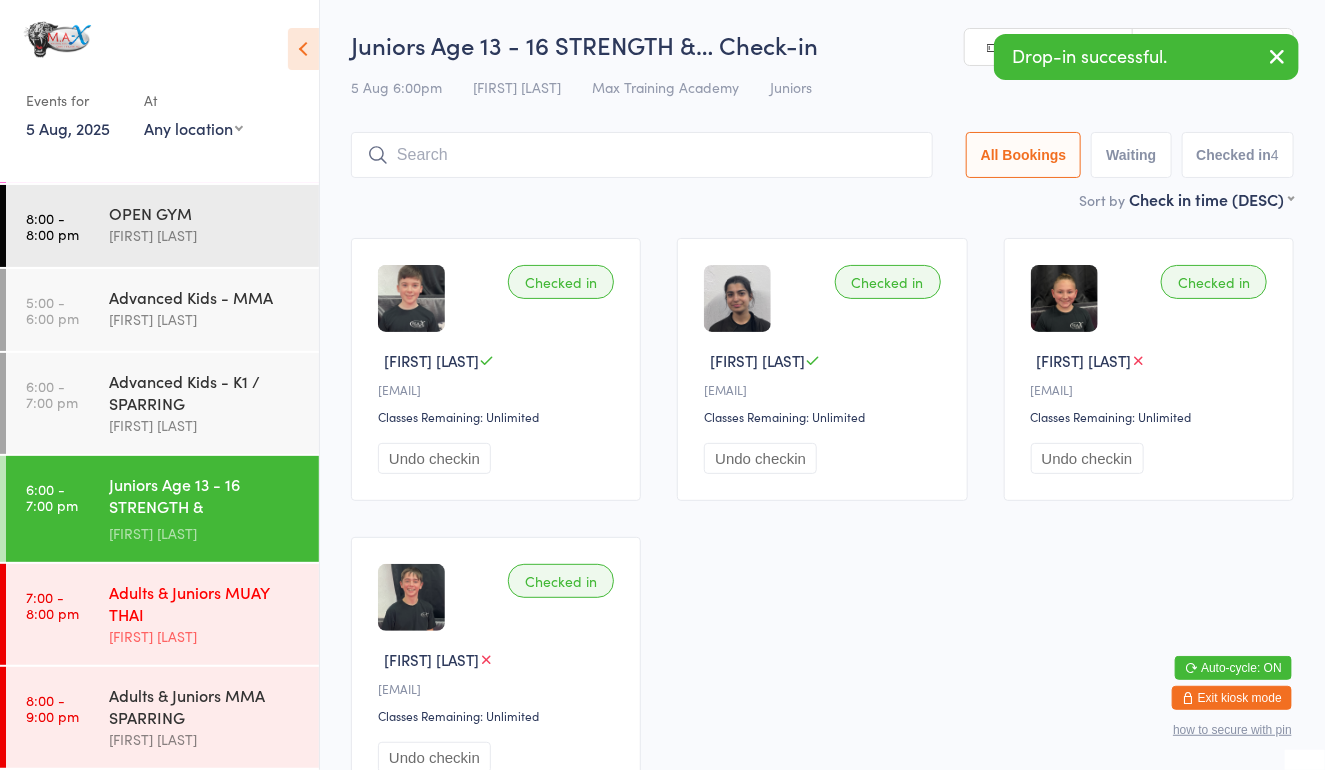 click on "Adults & Juniors MUAY THAI" at bounding box center (205, 603) 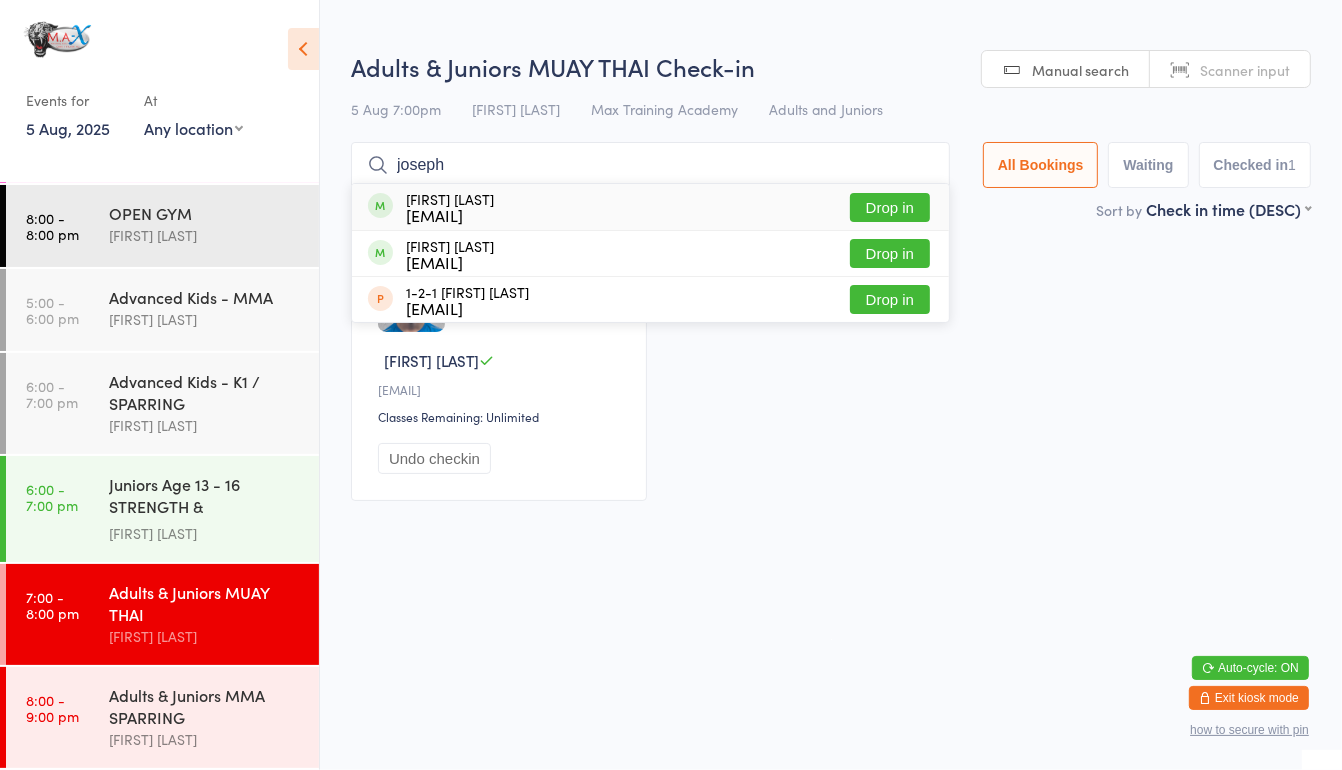 type on "joseph" 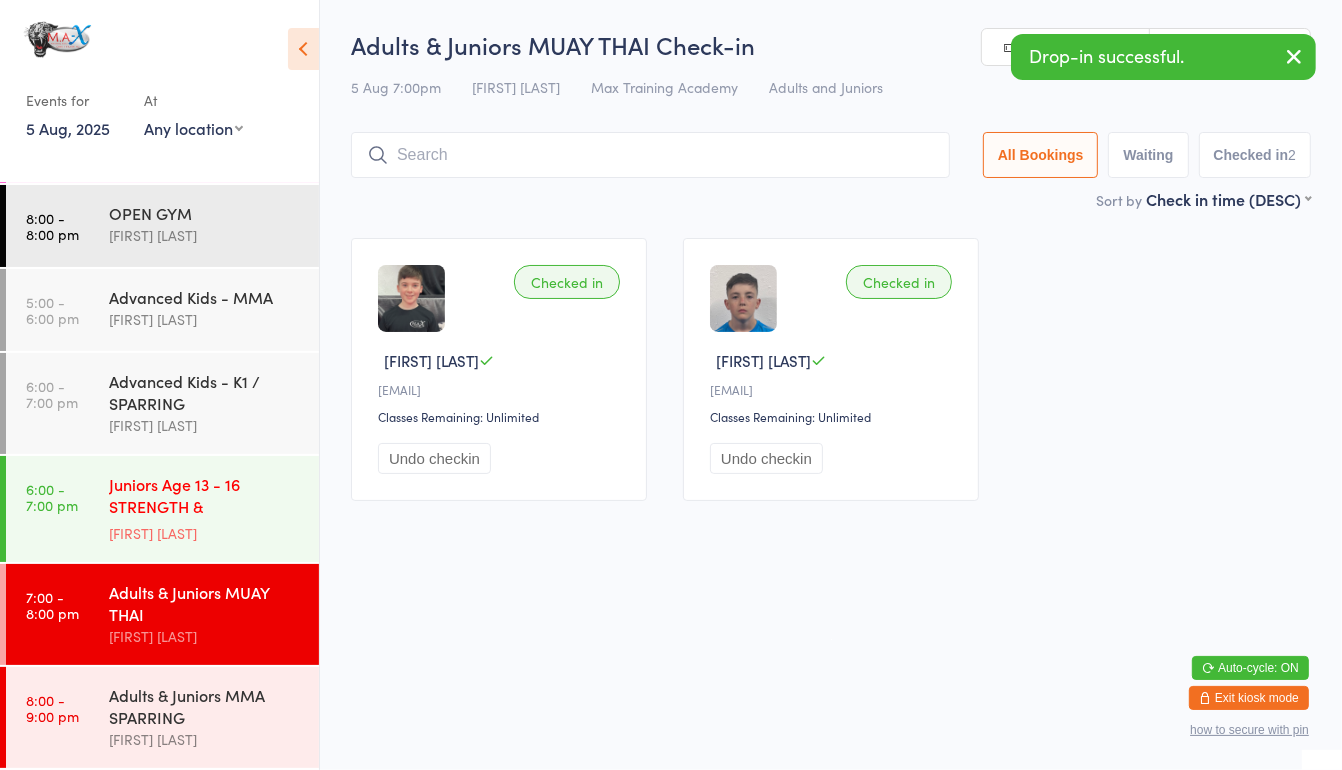 click on "Juniors Age 13 - 16 STRENGTH & CONDITIONING" at bounding box center [205, 497] 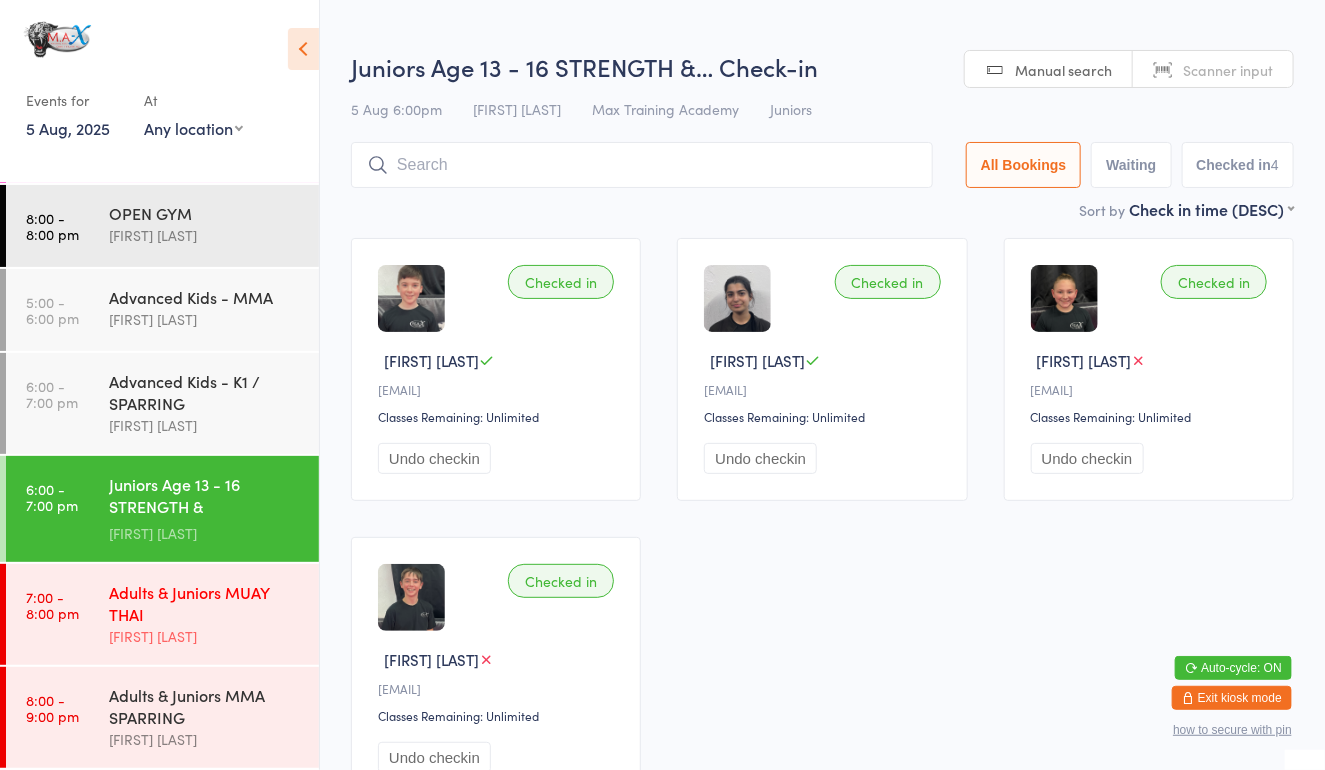 click on "7:00 - 8:00 pm Adults & Juniors MUAY THAI [FIRST] [LAST]" at bounding box center [162, 614] 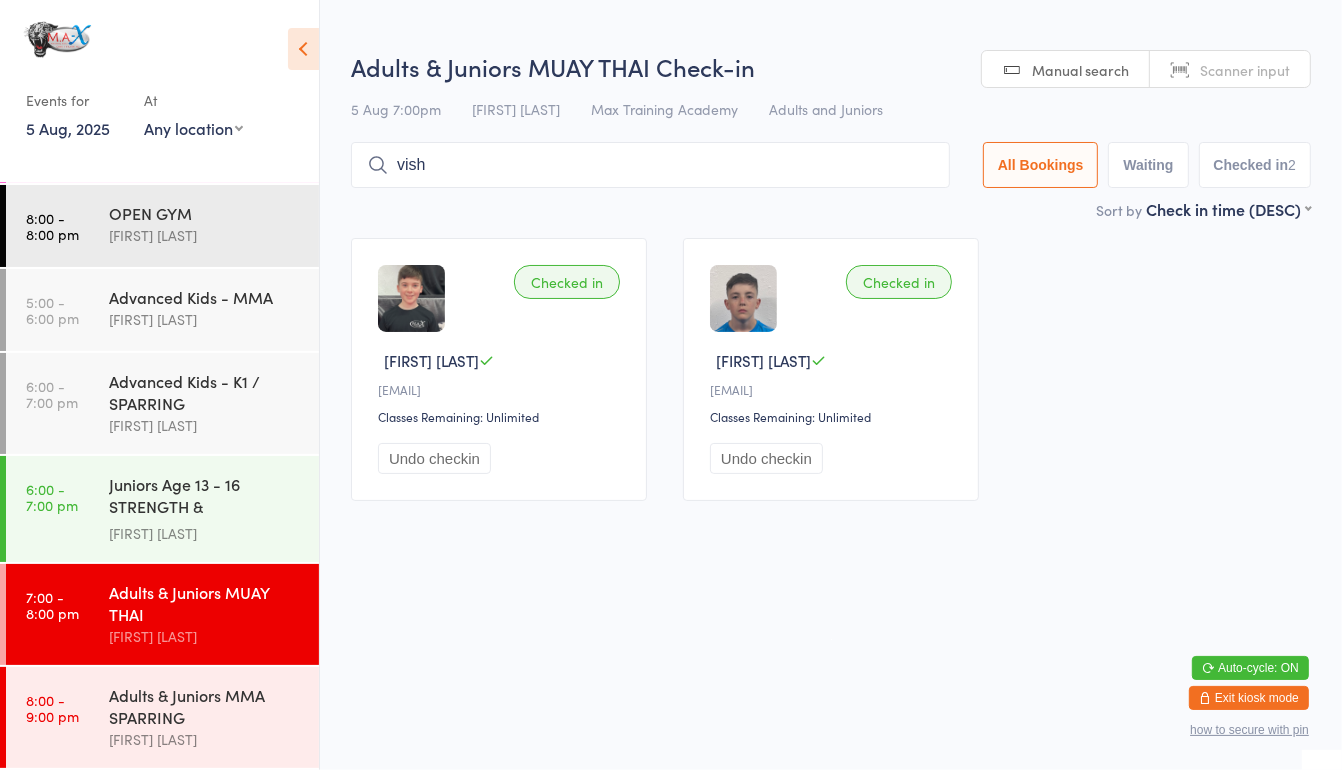type on "[NAME]" 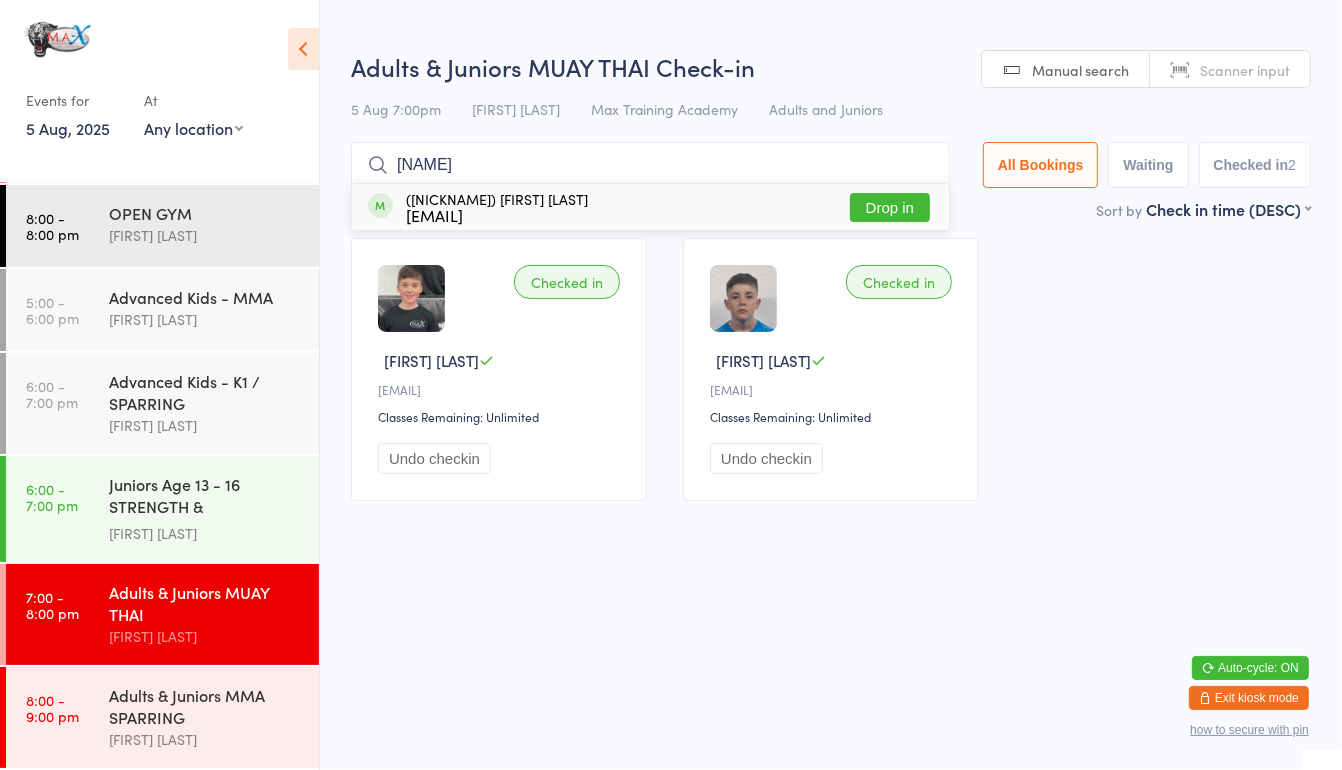 type 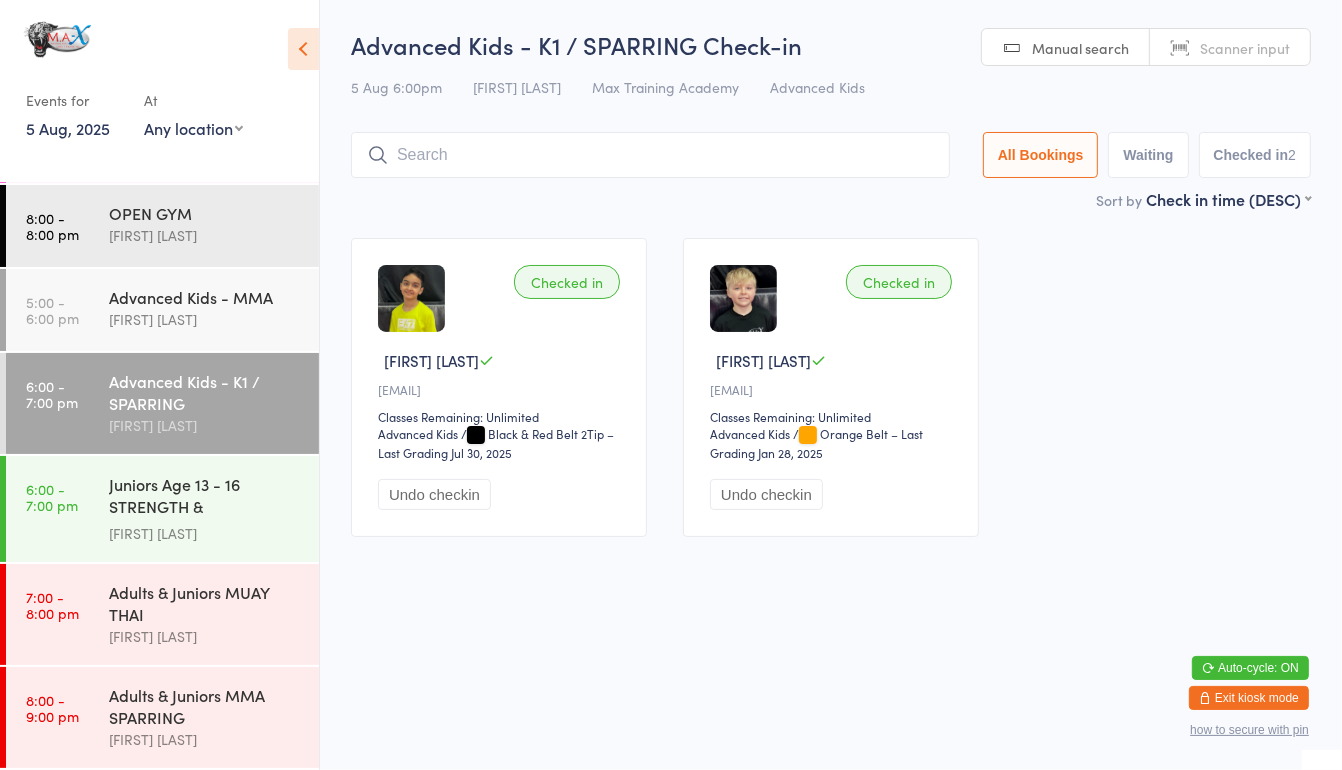 click on "6:00 - 7:00 pm" at bounding box center (52, 394) 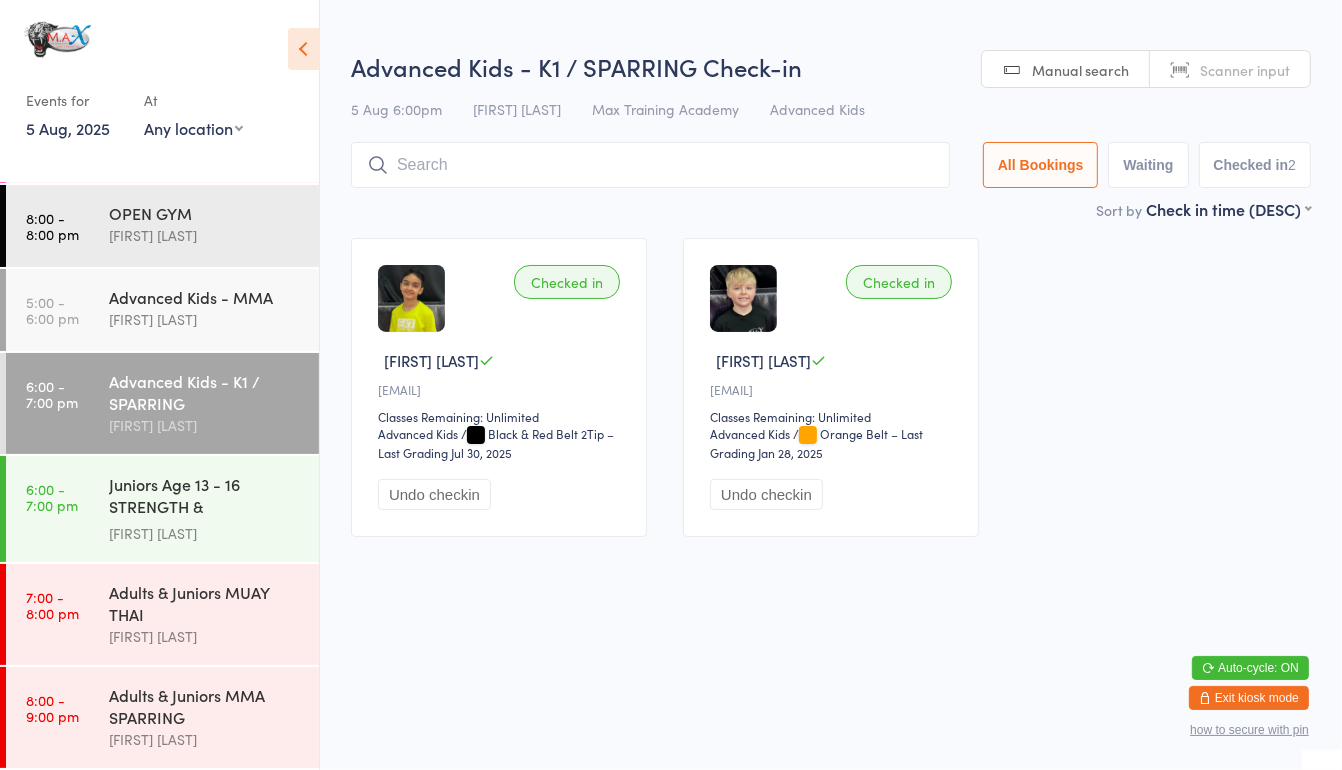 click on "6:00 - 7:00 pm" at bounding box center (52, 394) 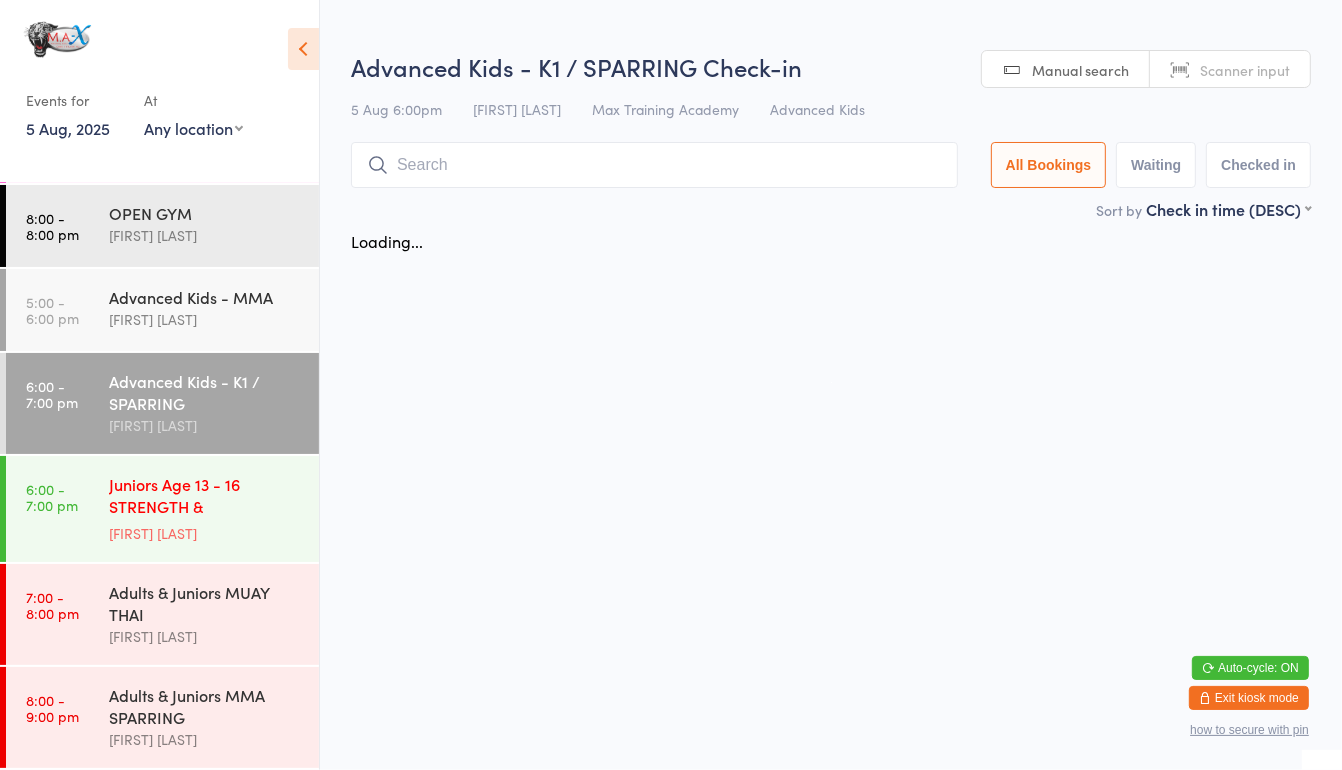 click on "6:00 - 7:00 pm" at bounding box center [52, 497] 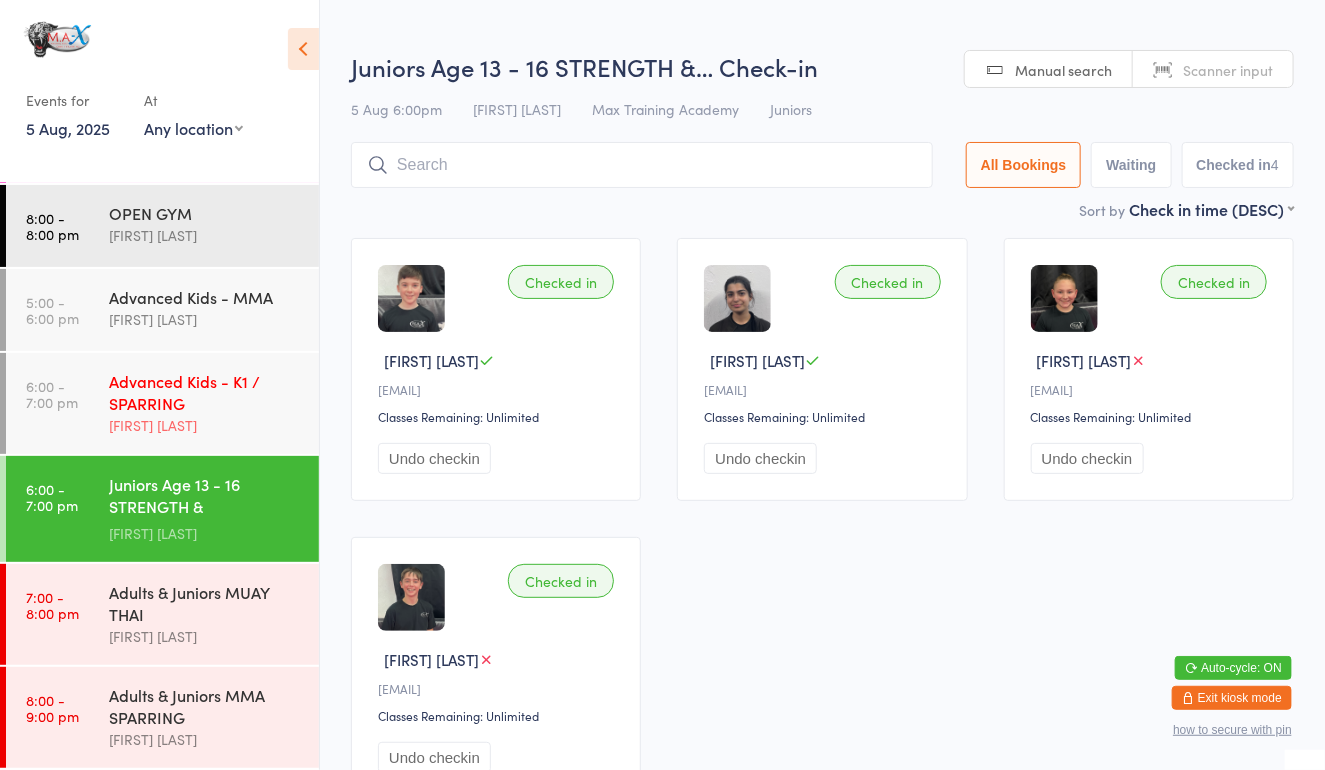 click on "6:00 - 7:00 pm" at bounding box center (52, 394) 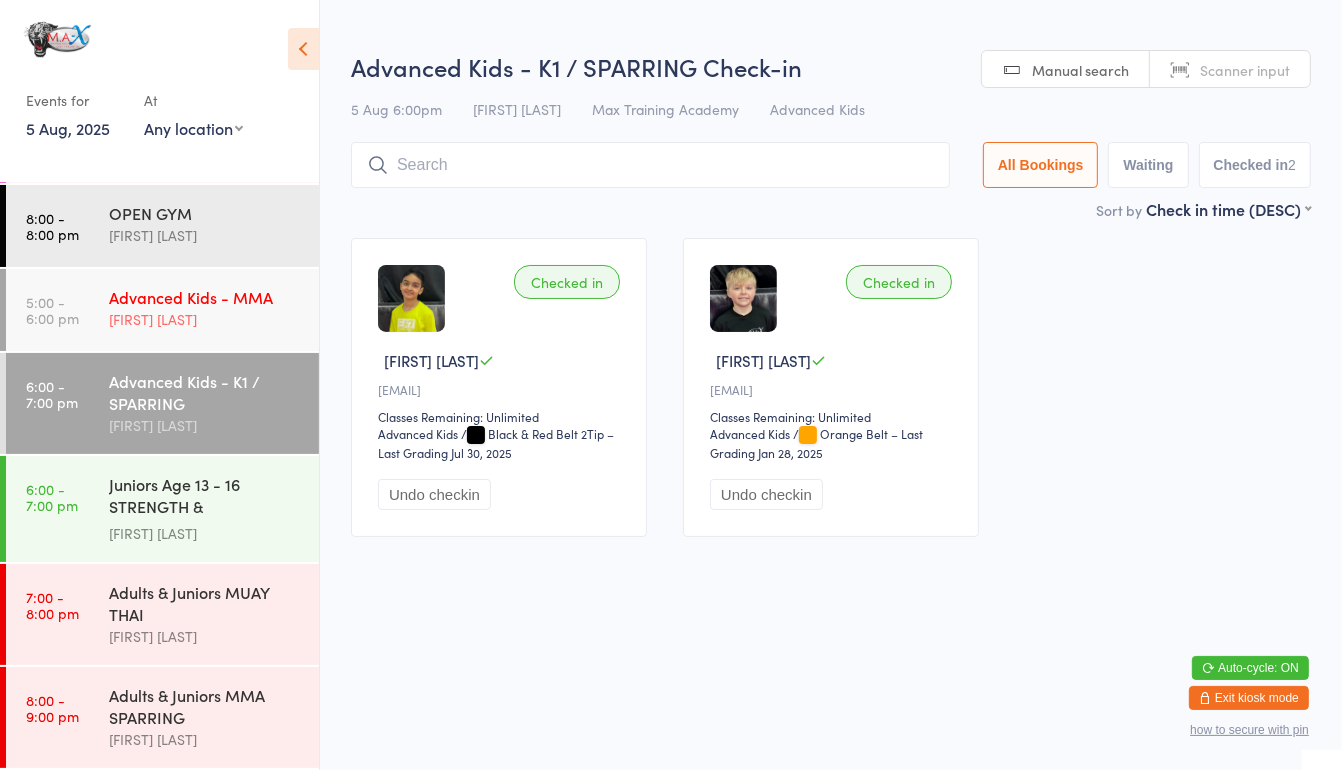 click on "5:00 - 6:00 pm" at bounding box center (52, 310) 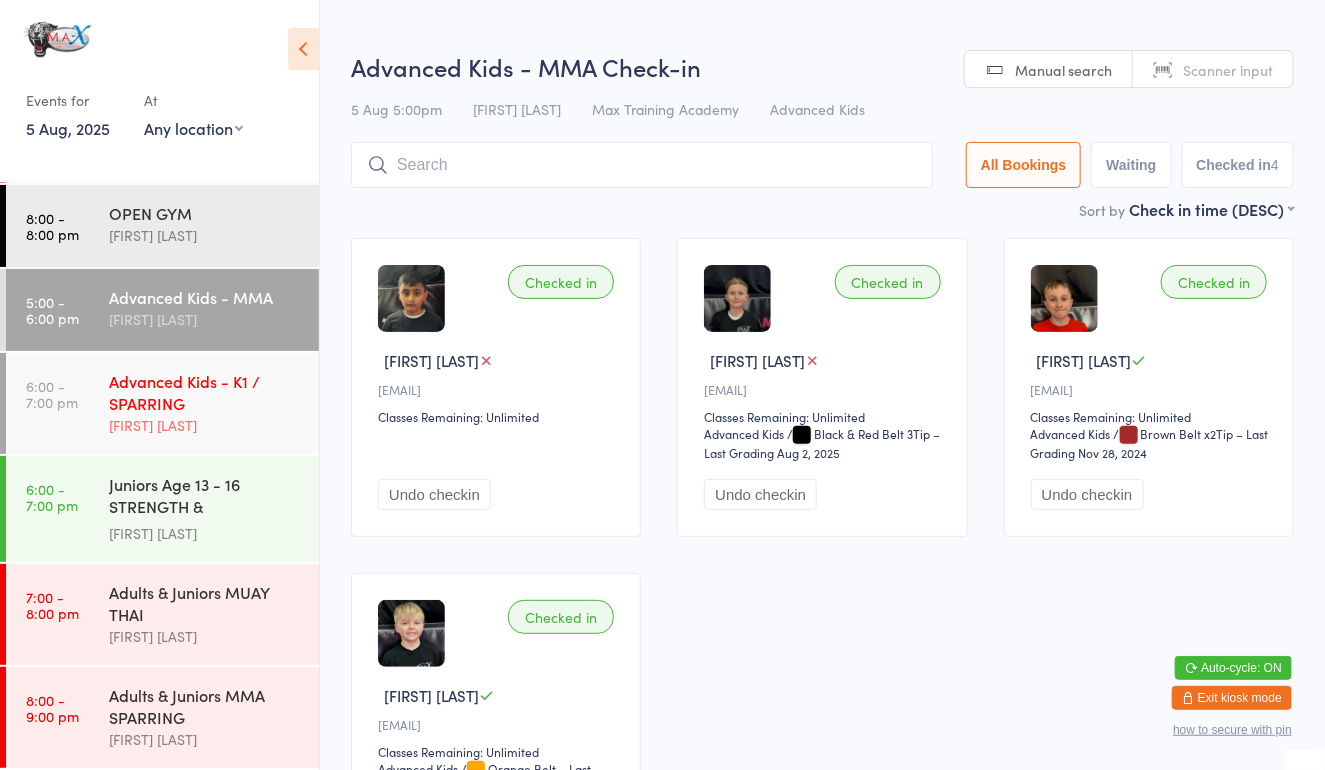click on "6:00 - 7:00 pm Advanced Kids - K1 / SPARRING [FIRST] [LAST]" at bounding box center (162, 403) 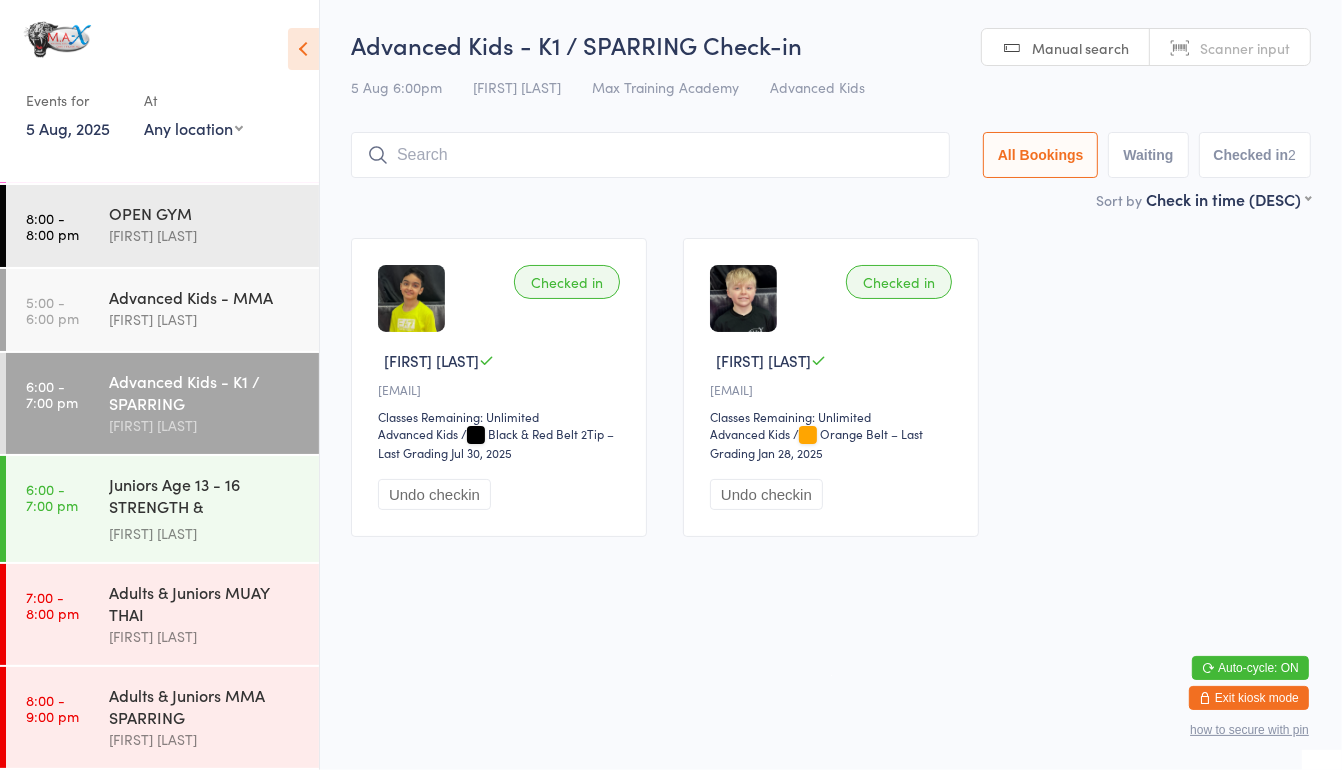 type on "t" 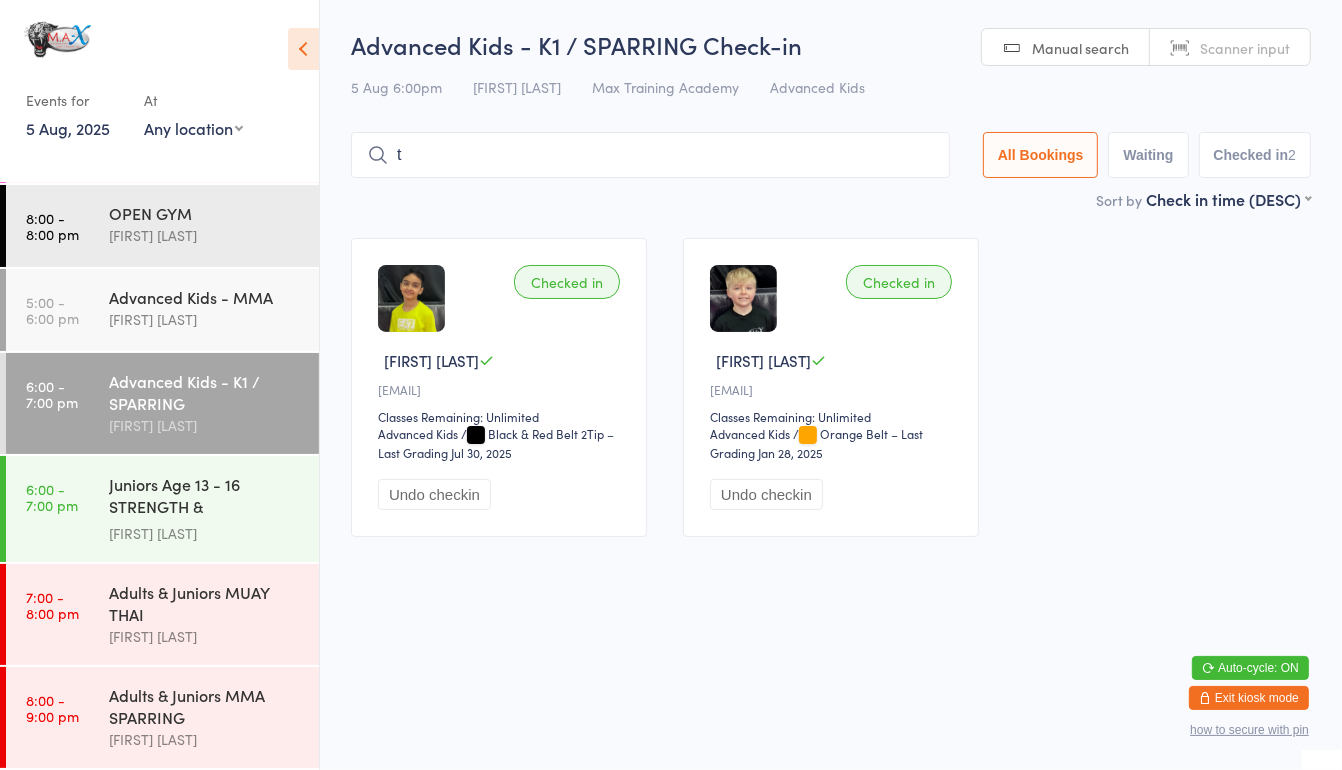 click on "6:00 - 7:00 pm Advanced Kids - K1 / SPARRING [FIRST] [LAST]" at bounding box center [162, 403] 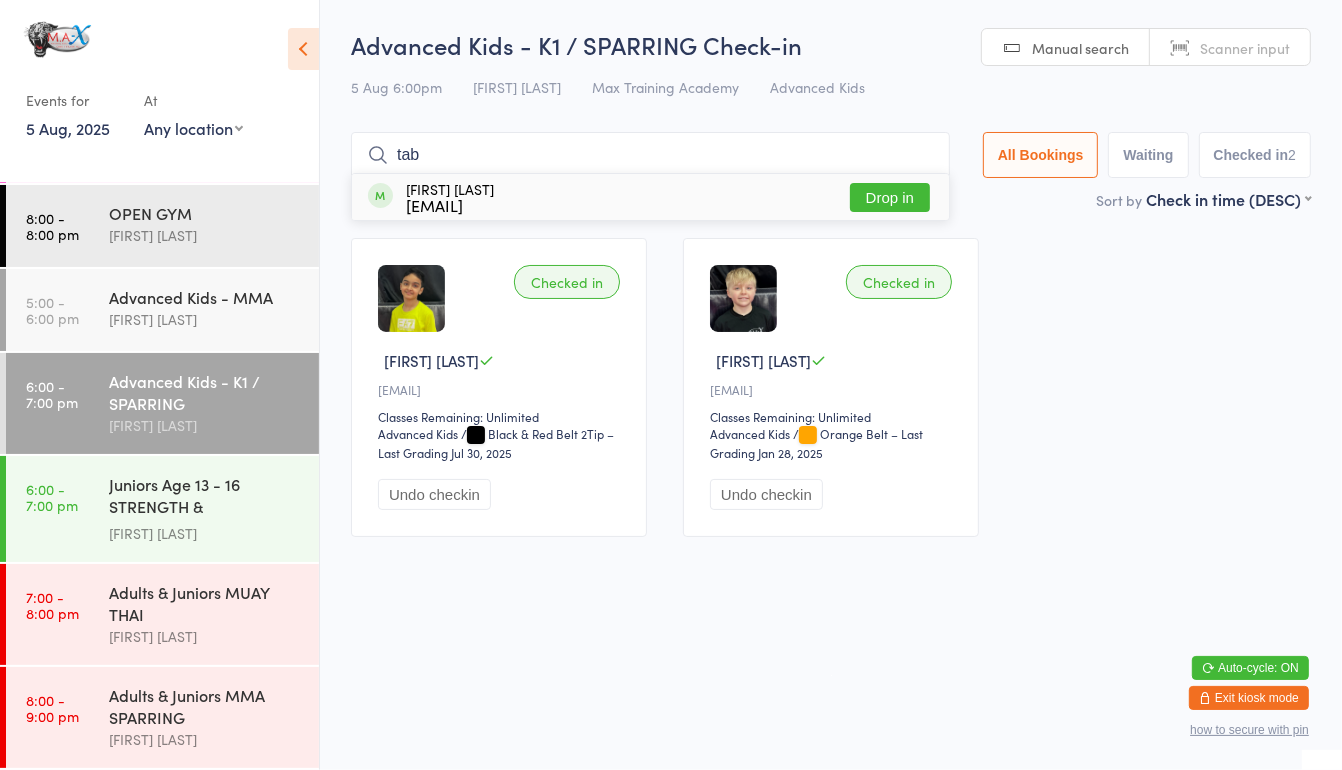 type on "tab" 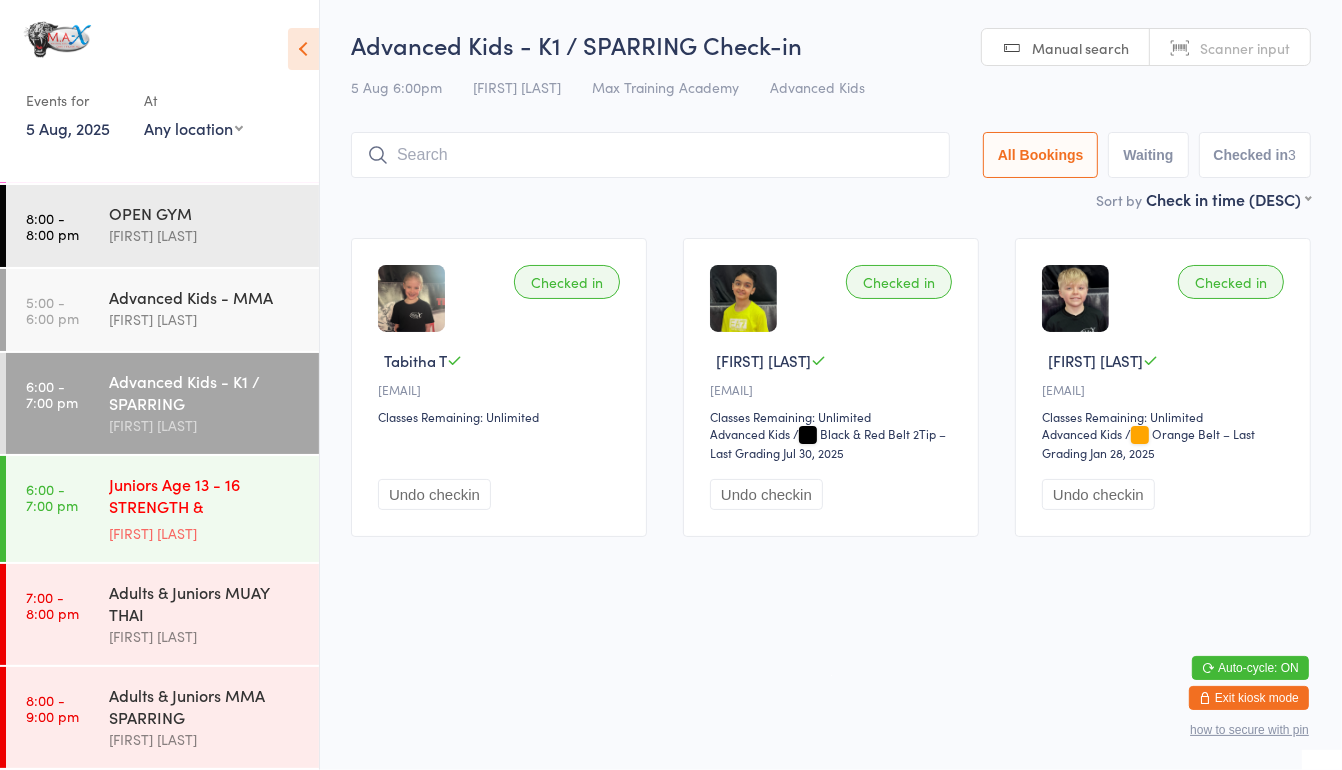 click on "6:00 - 7:00 pm Juniors Age 13 - 16 STRENGTH & CONDITIONING [FIRST] [LAST]" at bounding box center [162, 509] 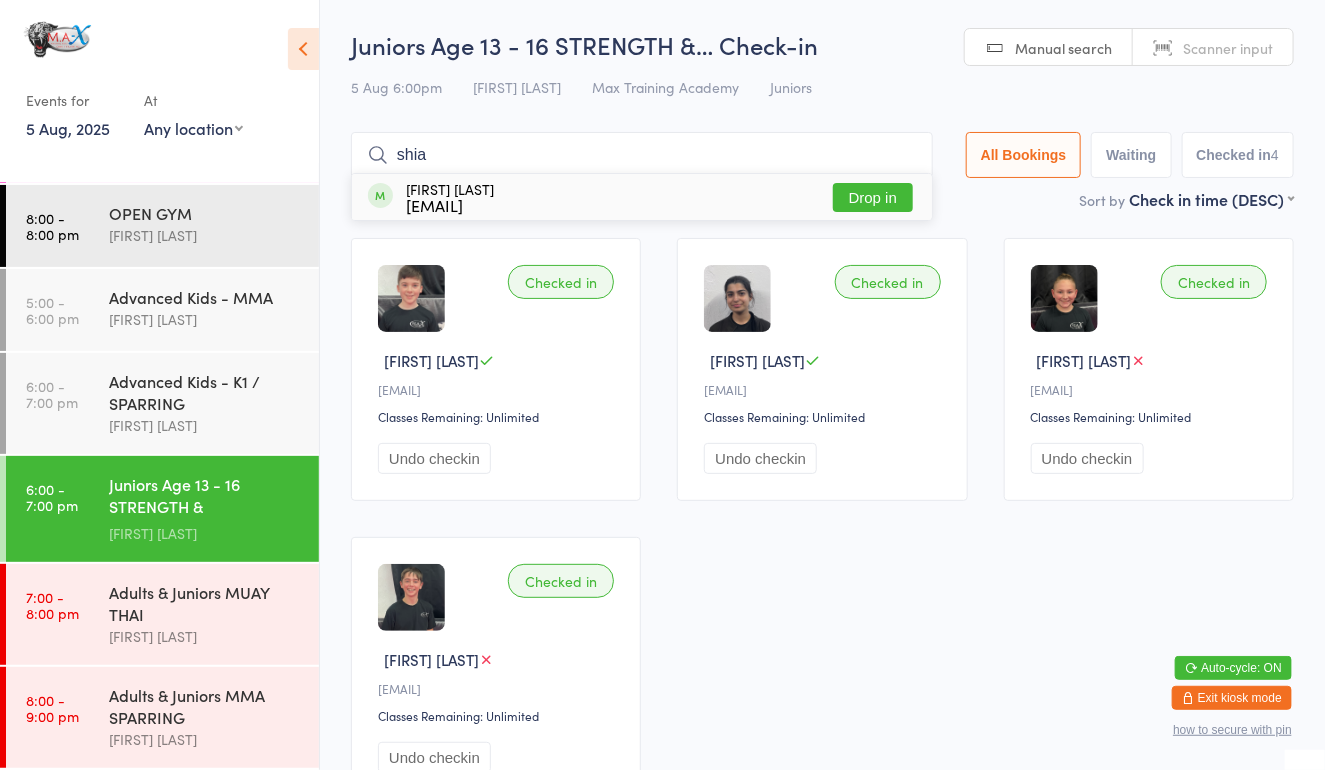 type on "shia" 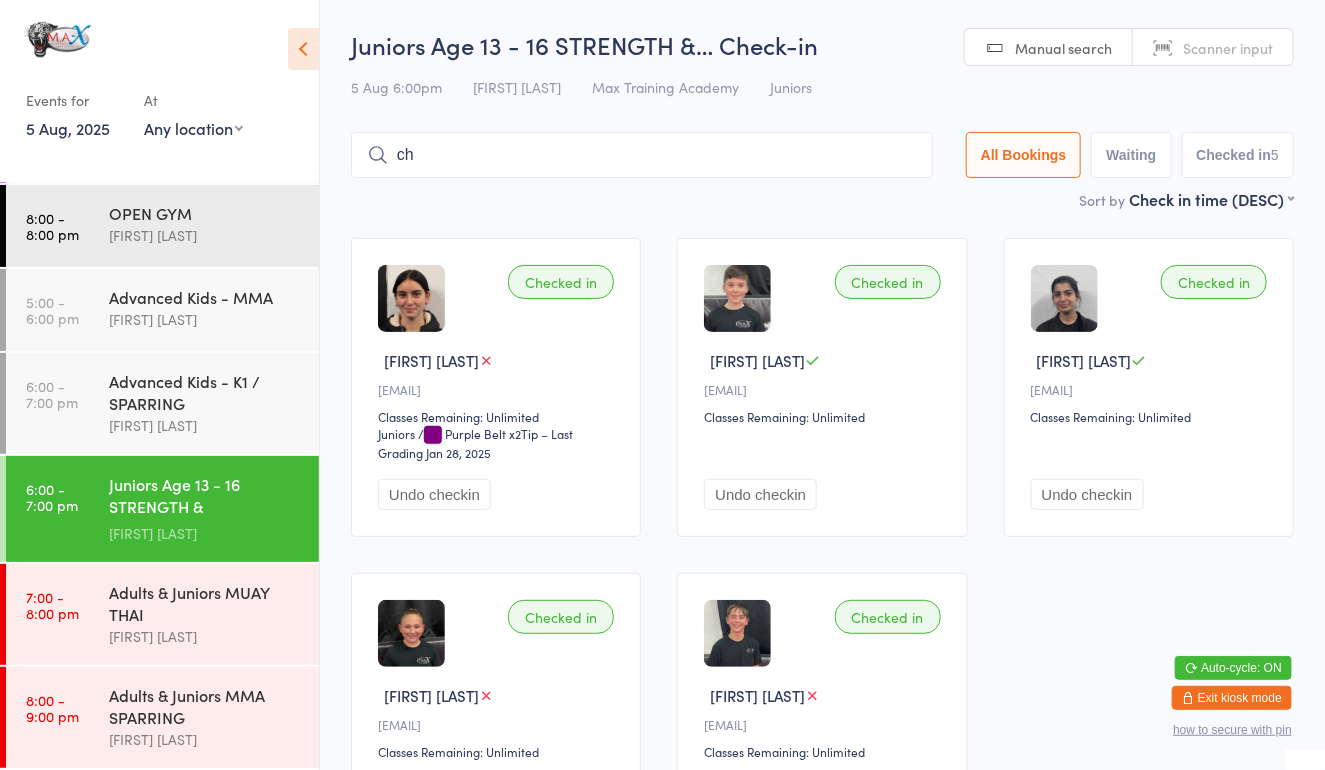 type on "che" 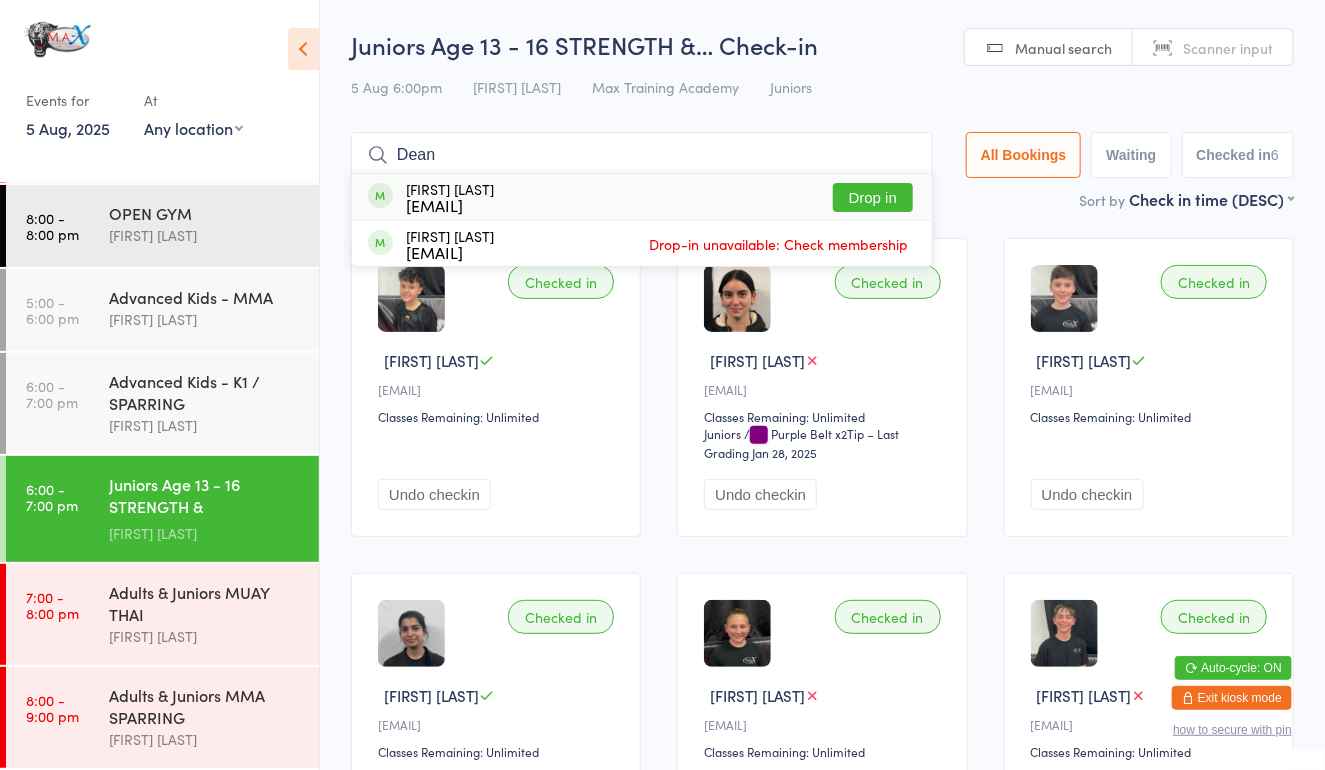 type on "Dean" 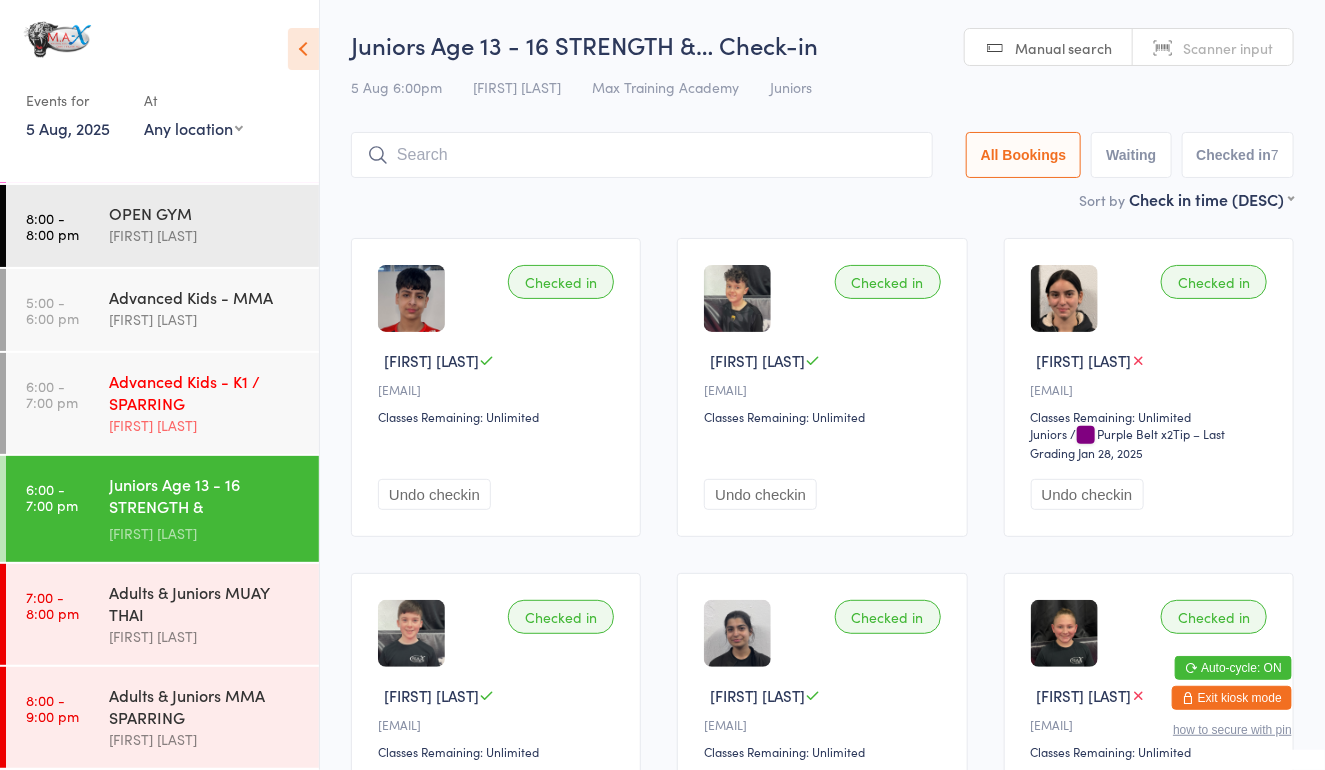click on "Advanced Kids - K1 / SPARRING" at bounding box center [205, 392] 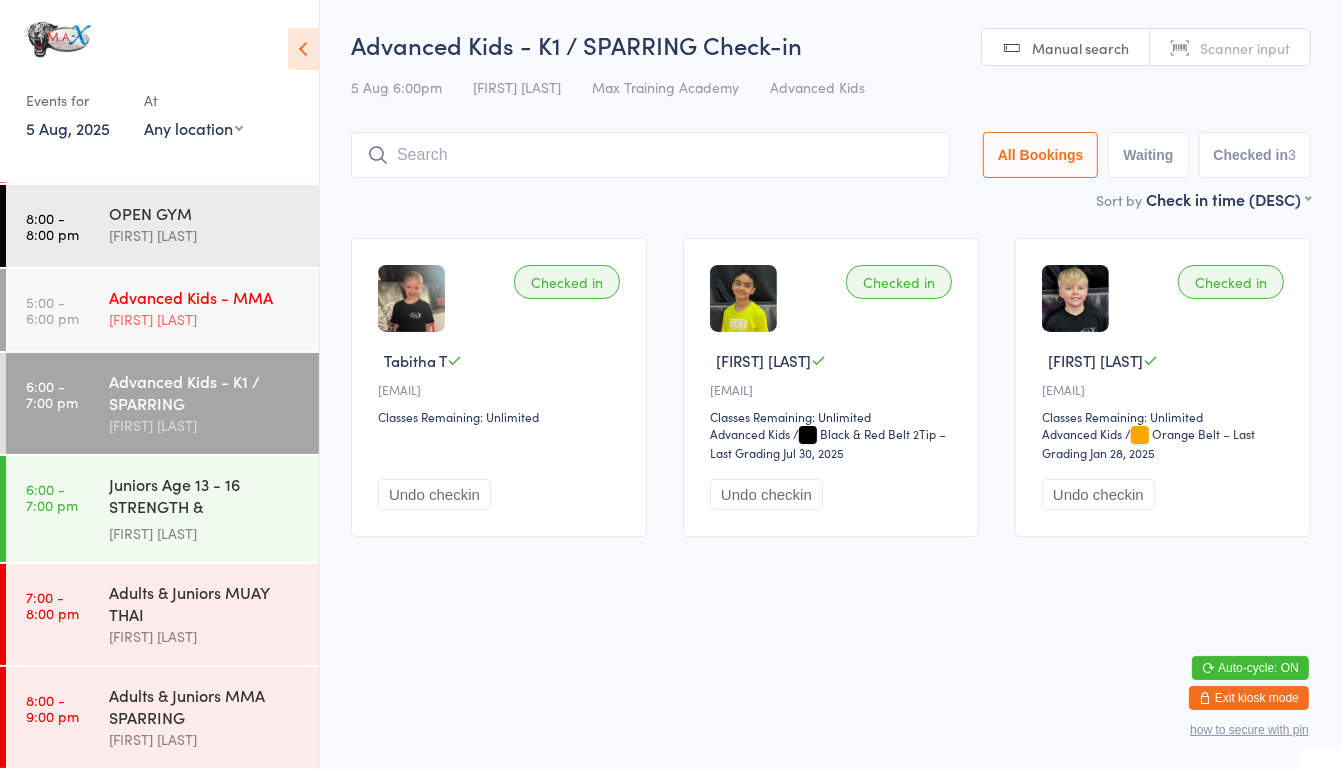 click on "Advanced Kids - MMA" at bounding box center [205, 297] 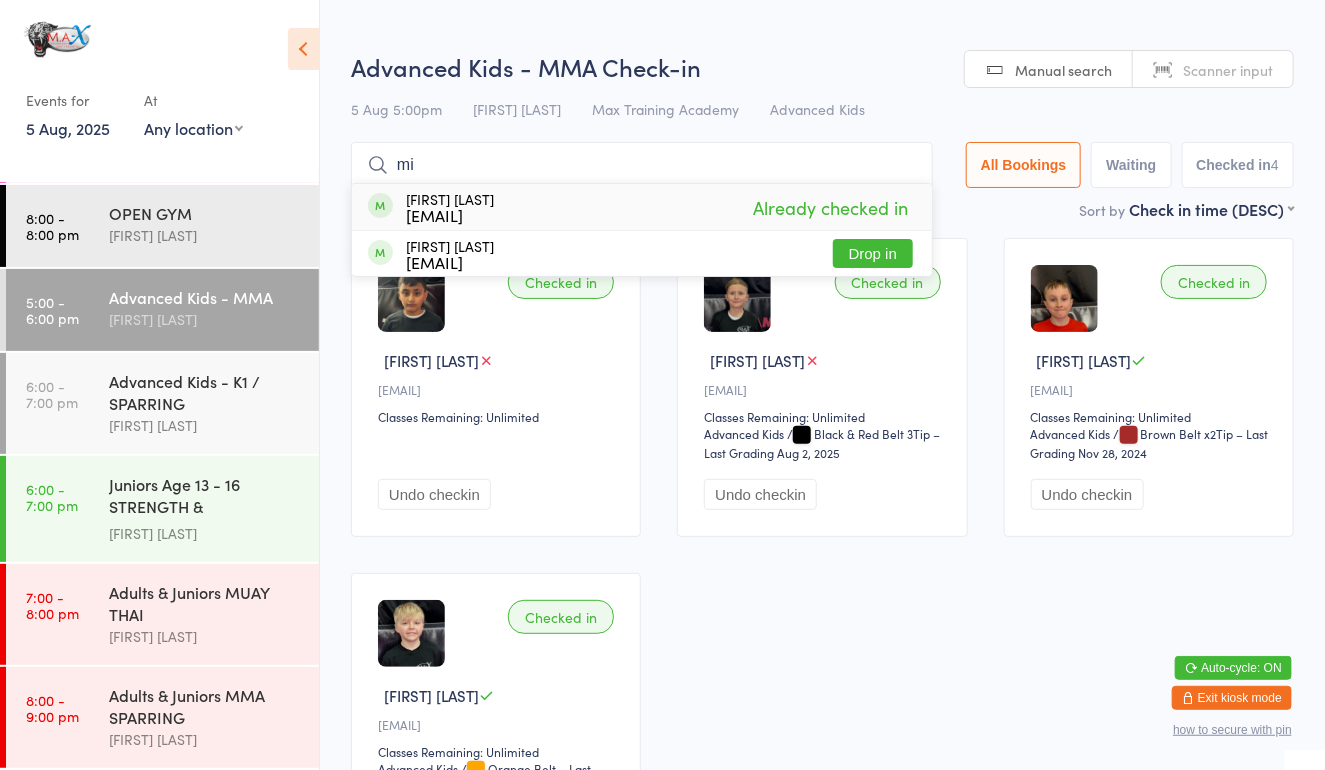 type on "m" 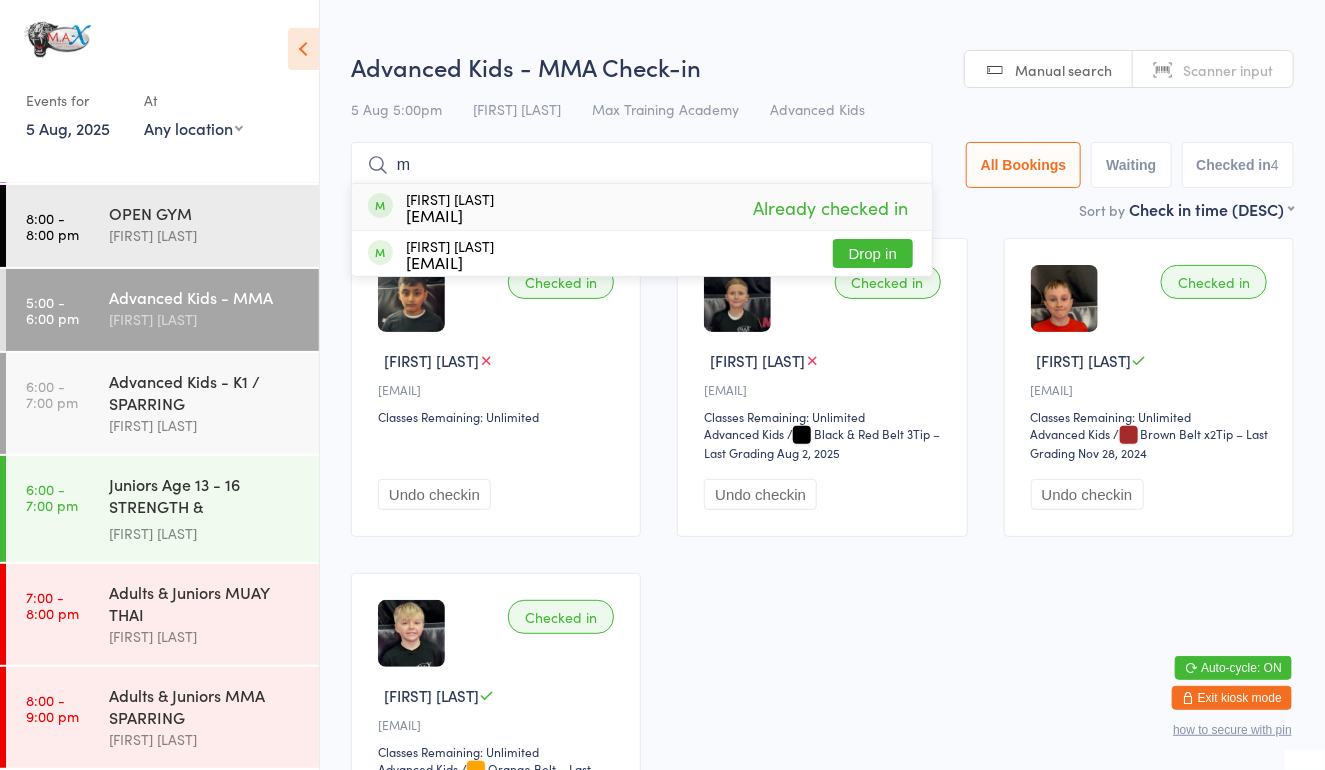 type 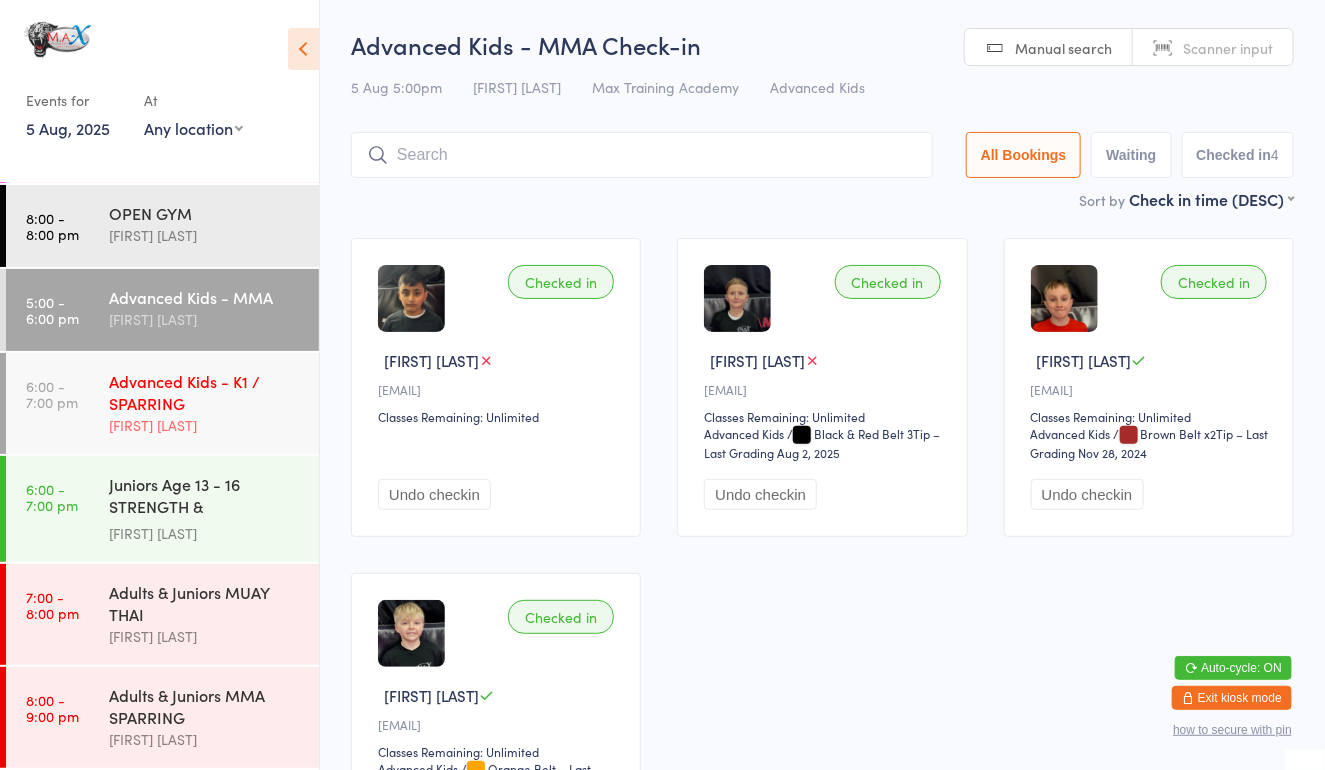 click on "6:00 - 7:00 pm Advanced Kids - K1 / SPARRING [FIRST] [LAST]" at bounding box center [162, 403] 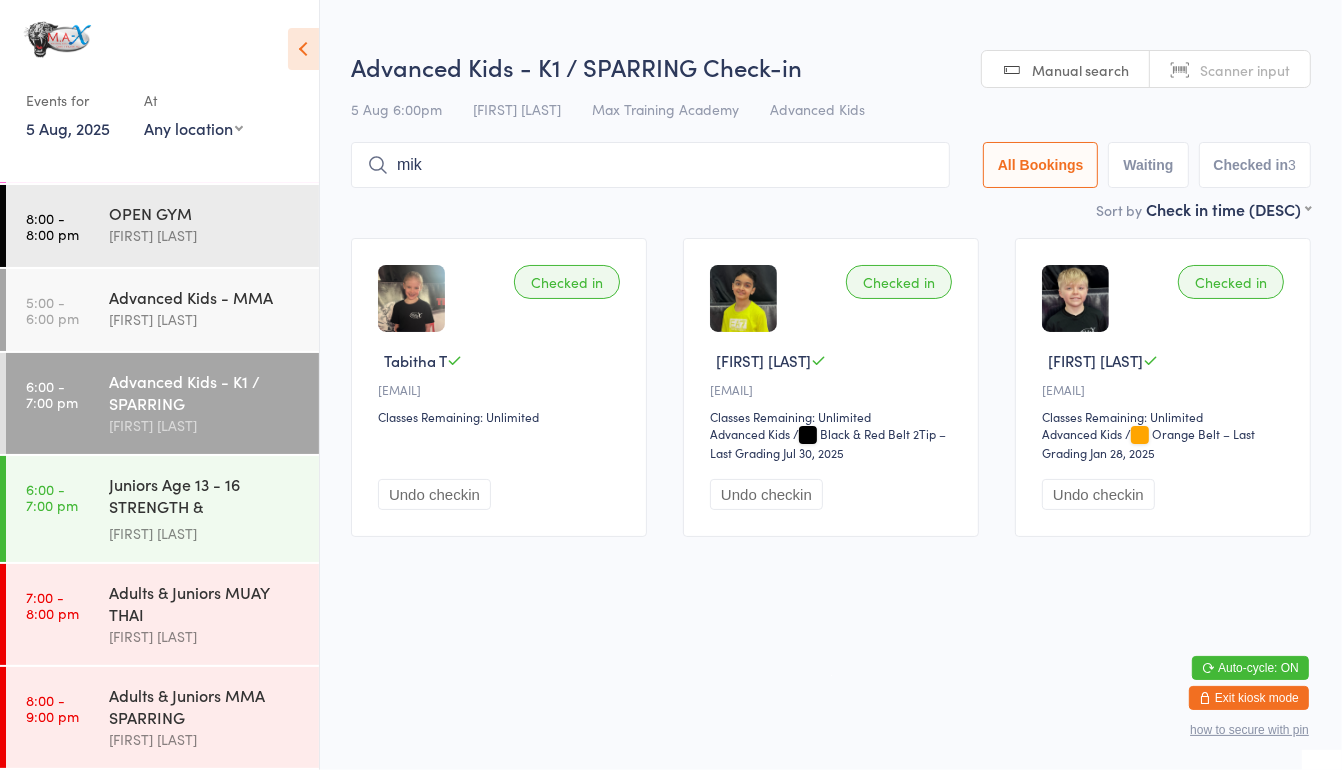 type on "miki" 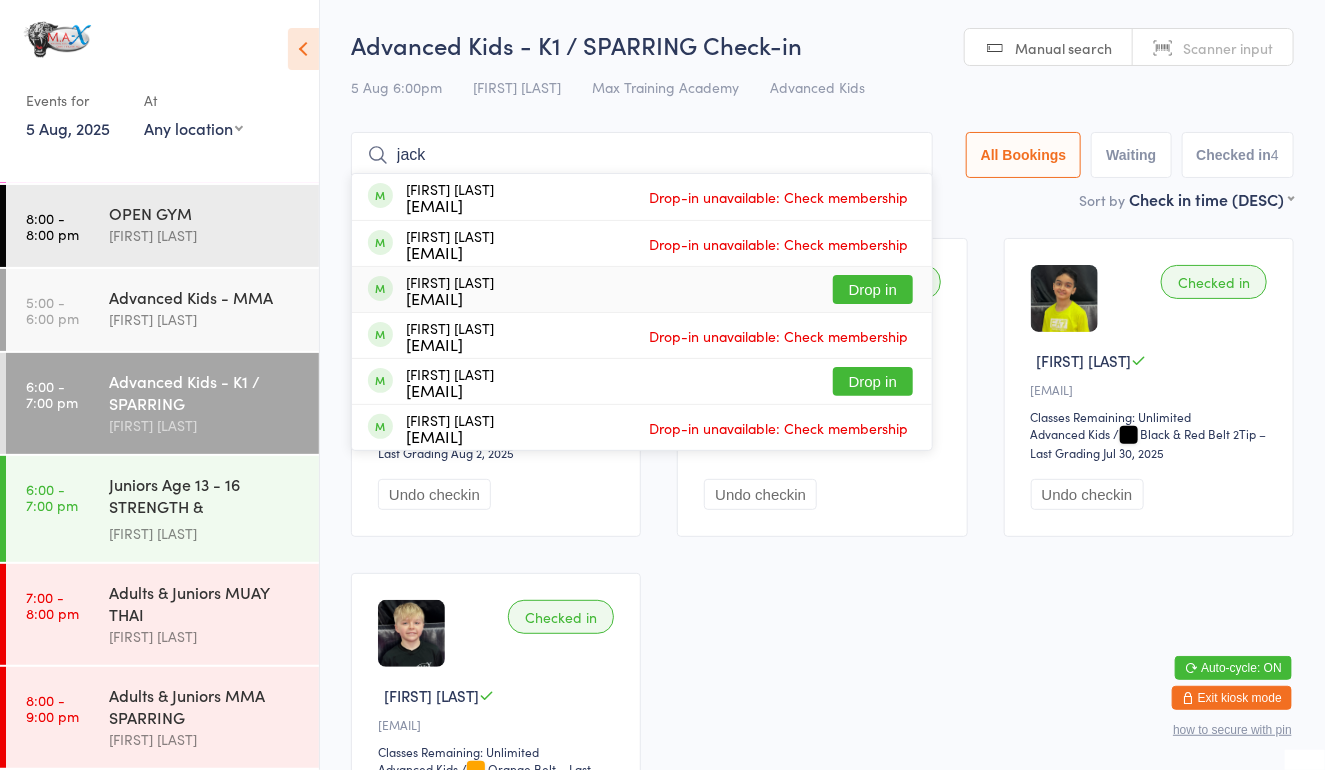 type on "jack" 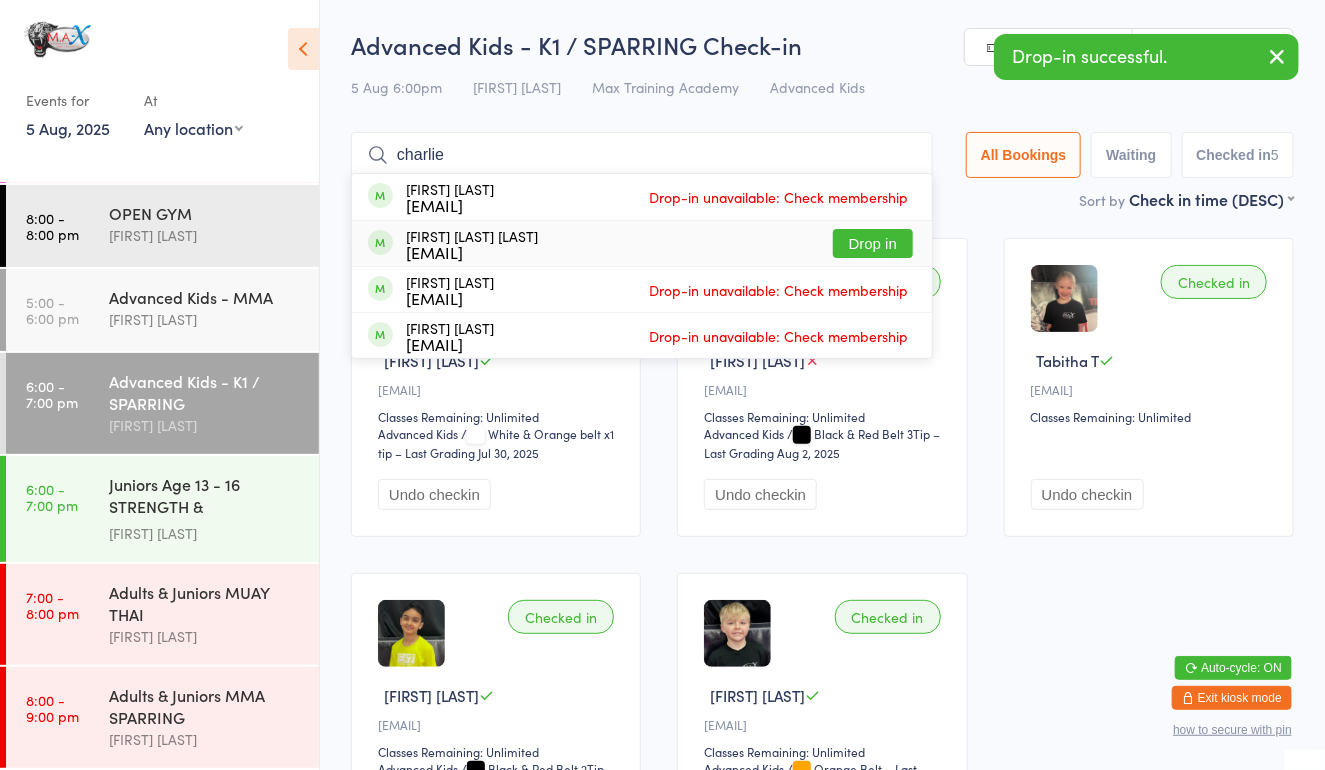 type on "charlie" 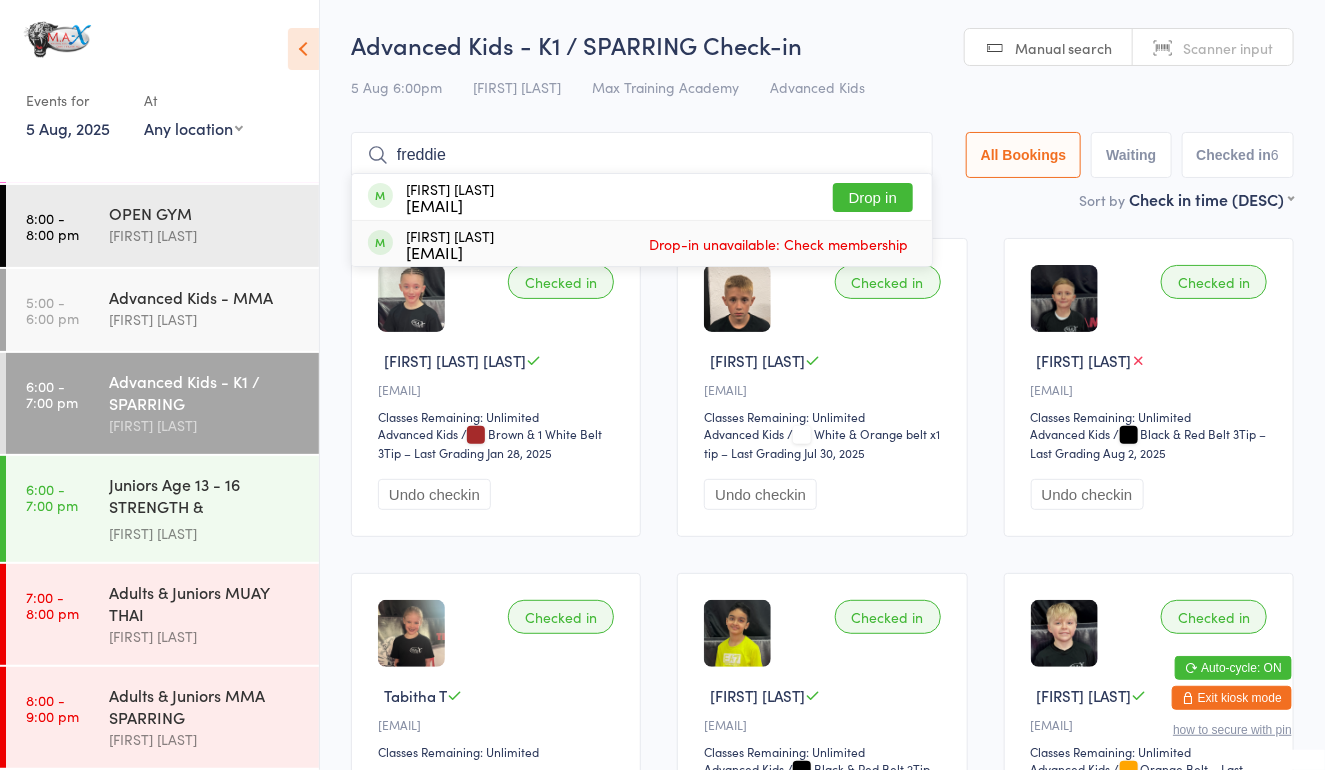 type on "freddie" 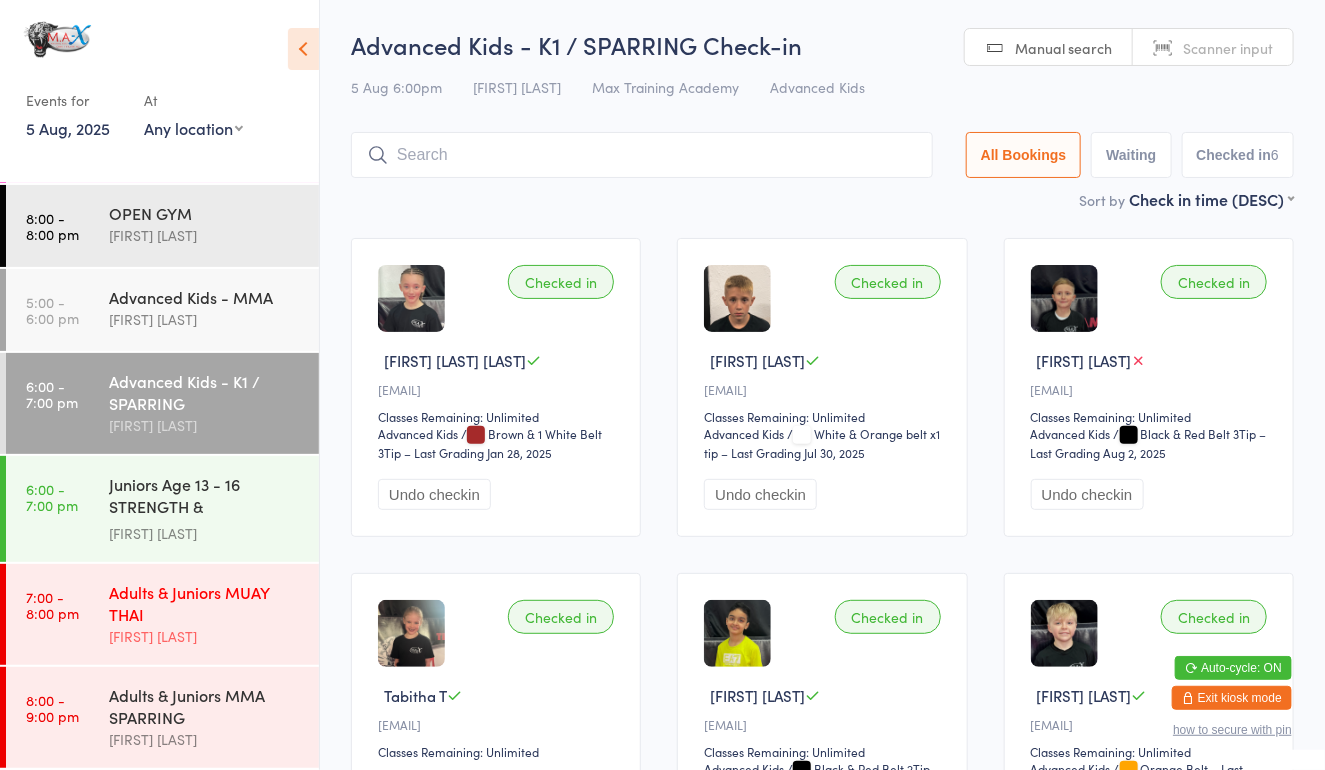 click on "Adults & Juniors MUAY THAI [FIRST] [LAST]" at bounding box center [214, 614] 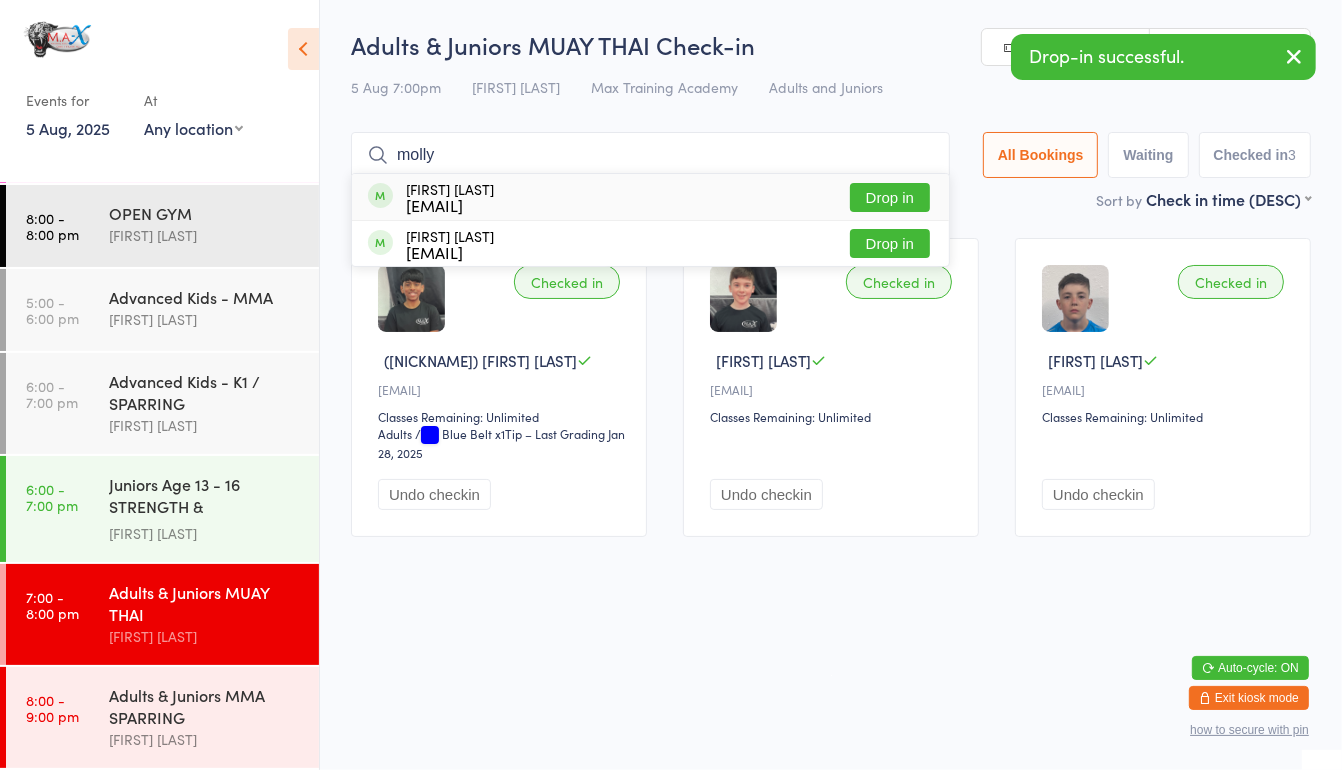 type on "molly" 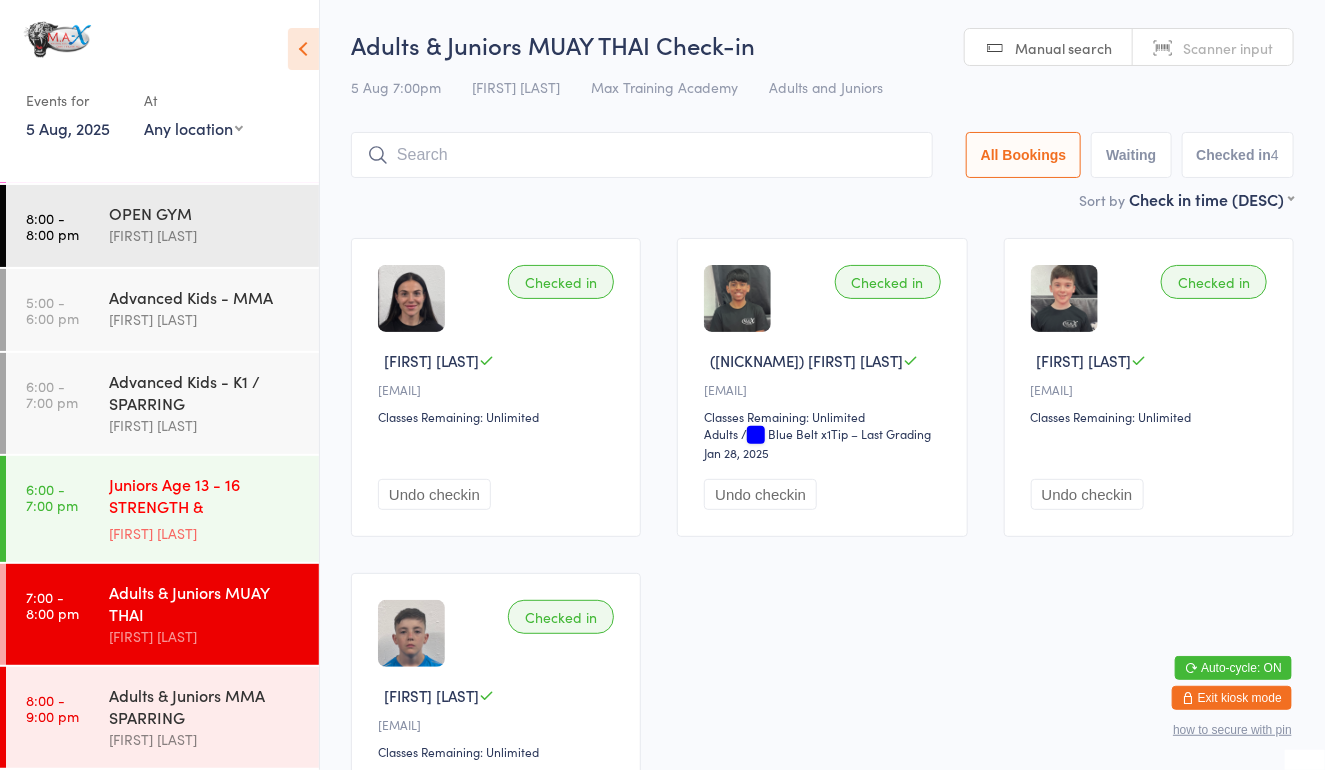 click on "[FIRST] [LAST]" at bounding box center (205, 533) 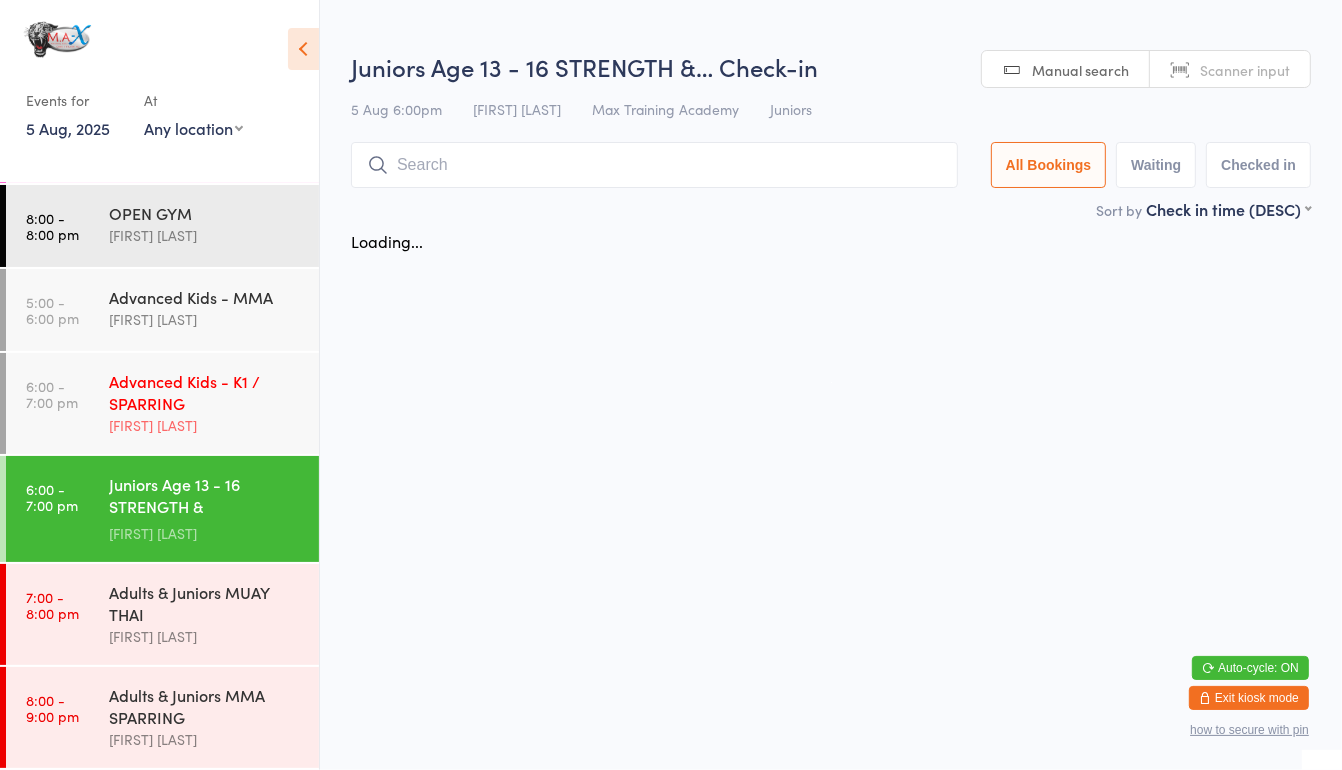 click on "Advanced Kids - K1 / SPARRING" at bounding box center (205, 392) 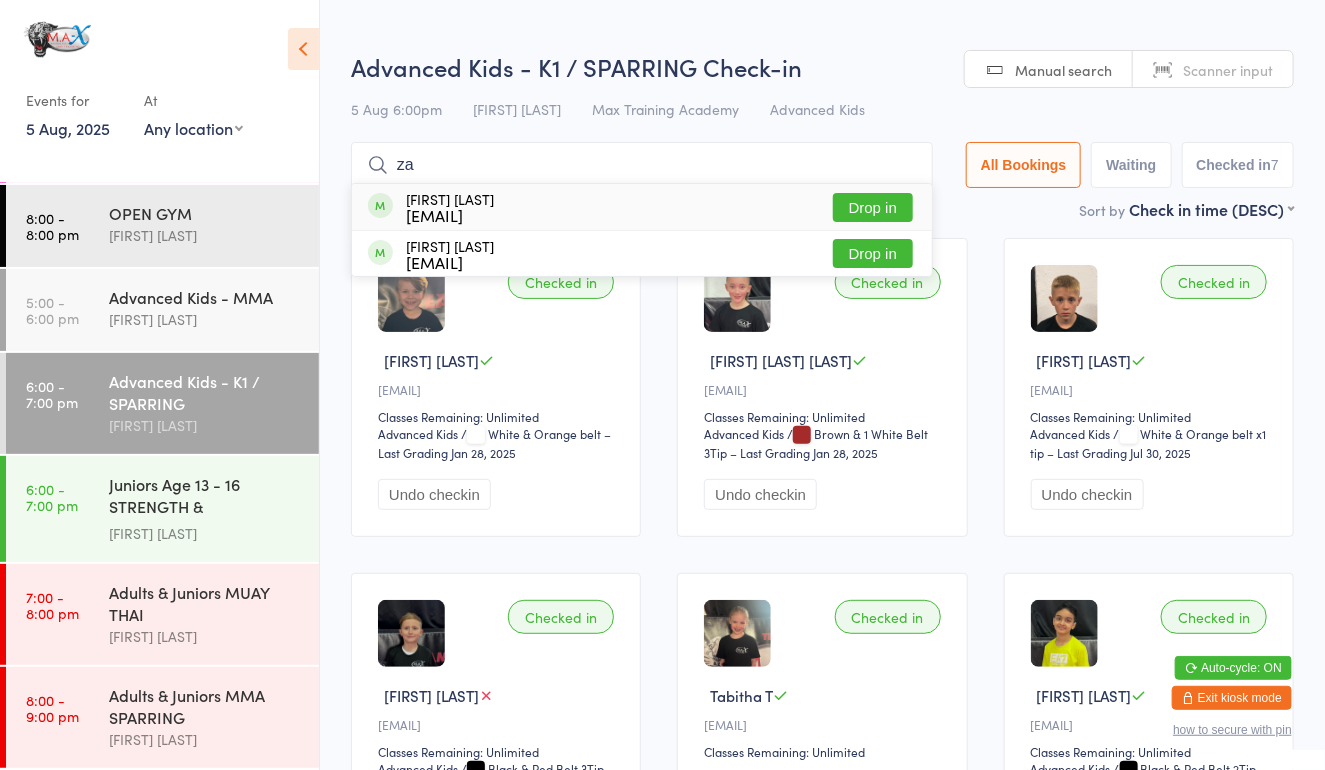 type on "za" 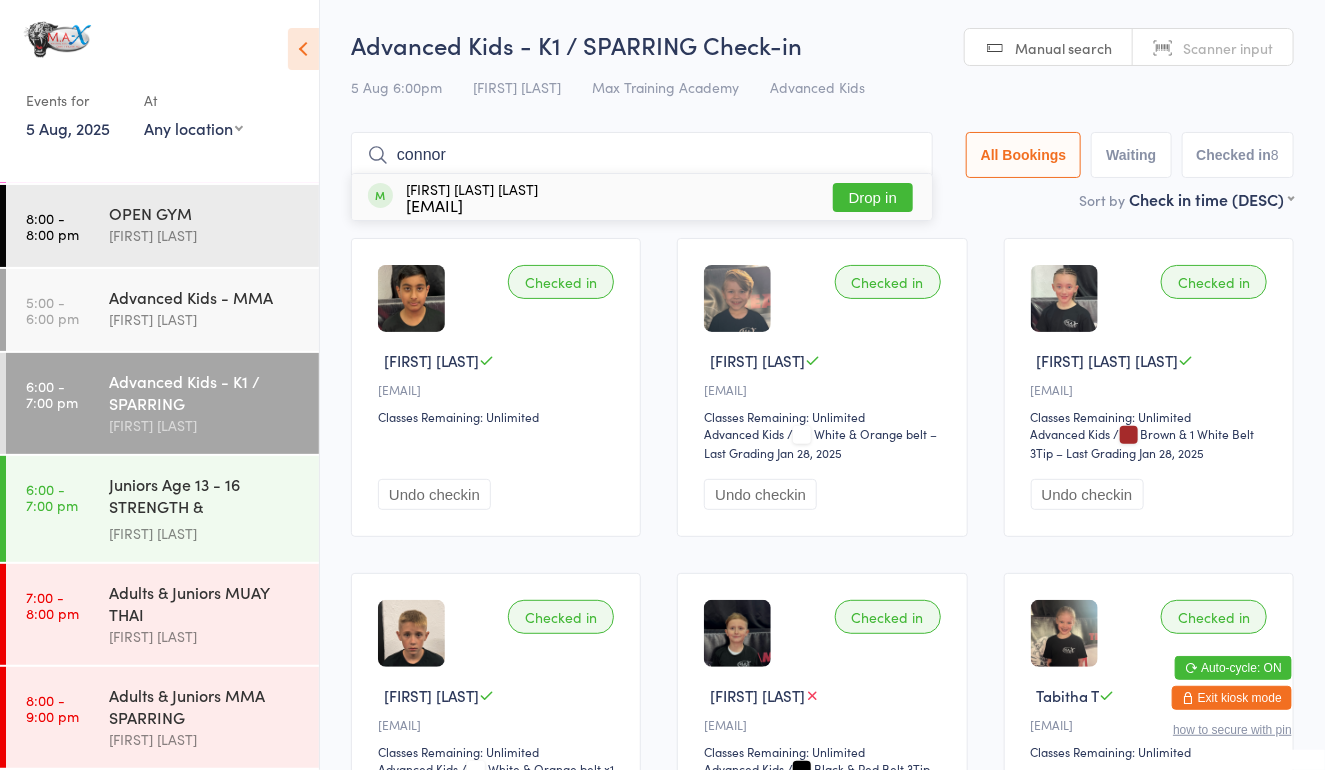 type on "connor" 